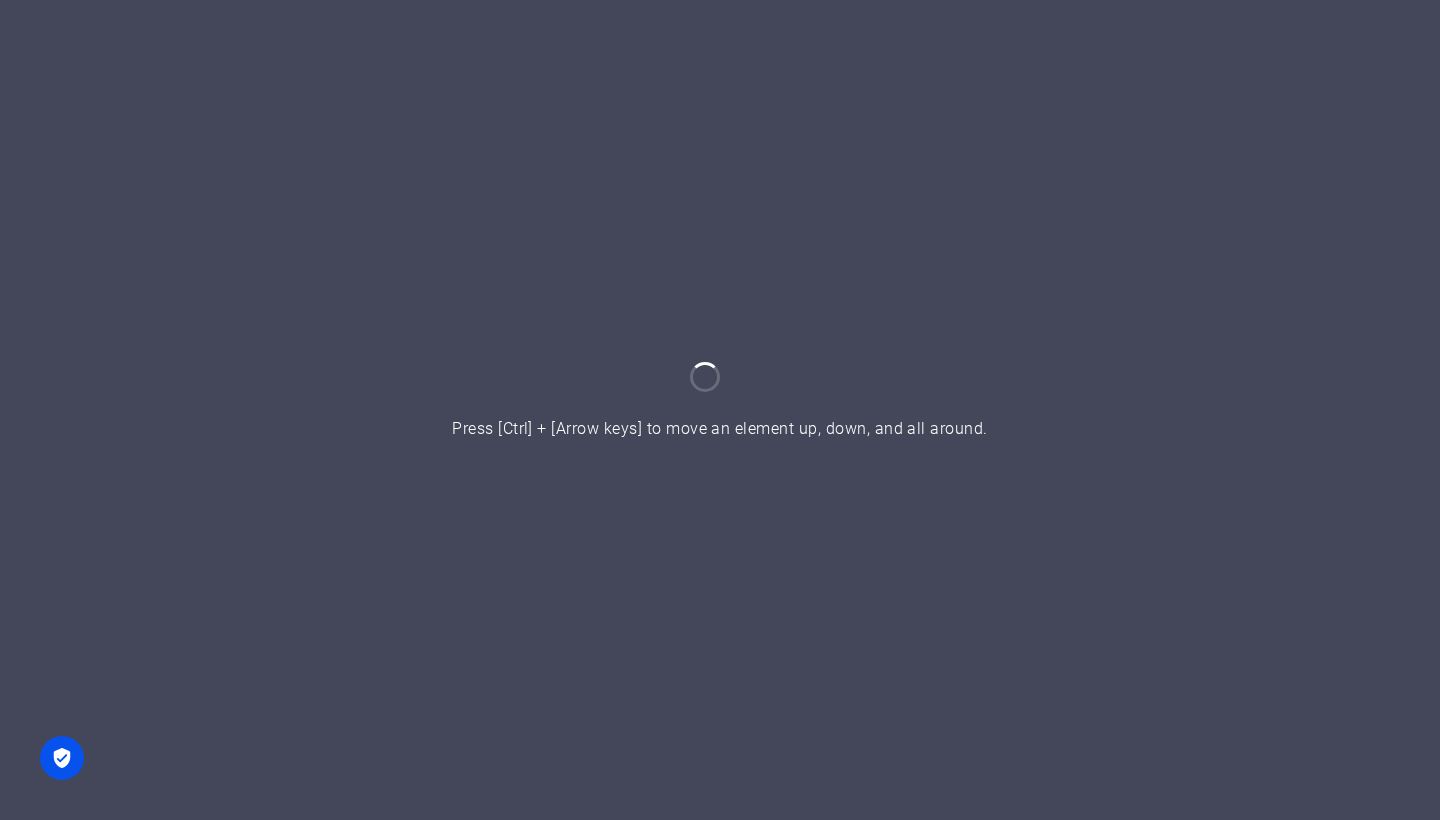 scroll, scrollTop: 0, scrollLeft: 0, axis: both 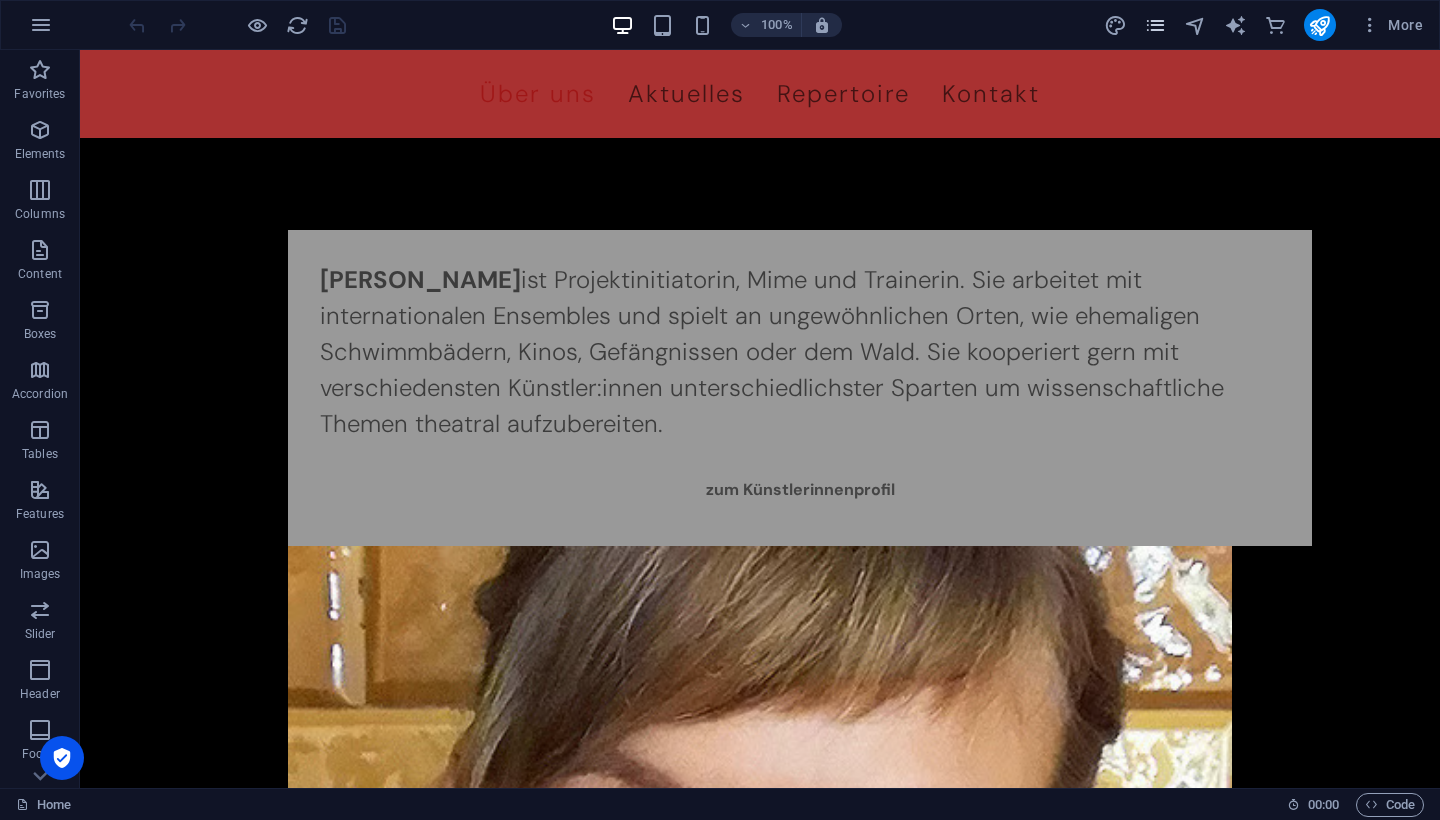 click at bounding box center (1155, 25) 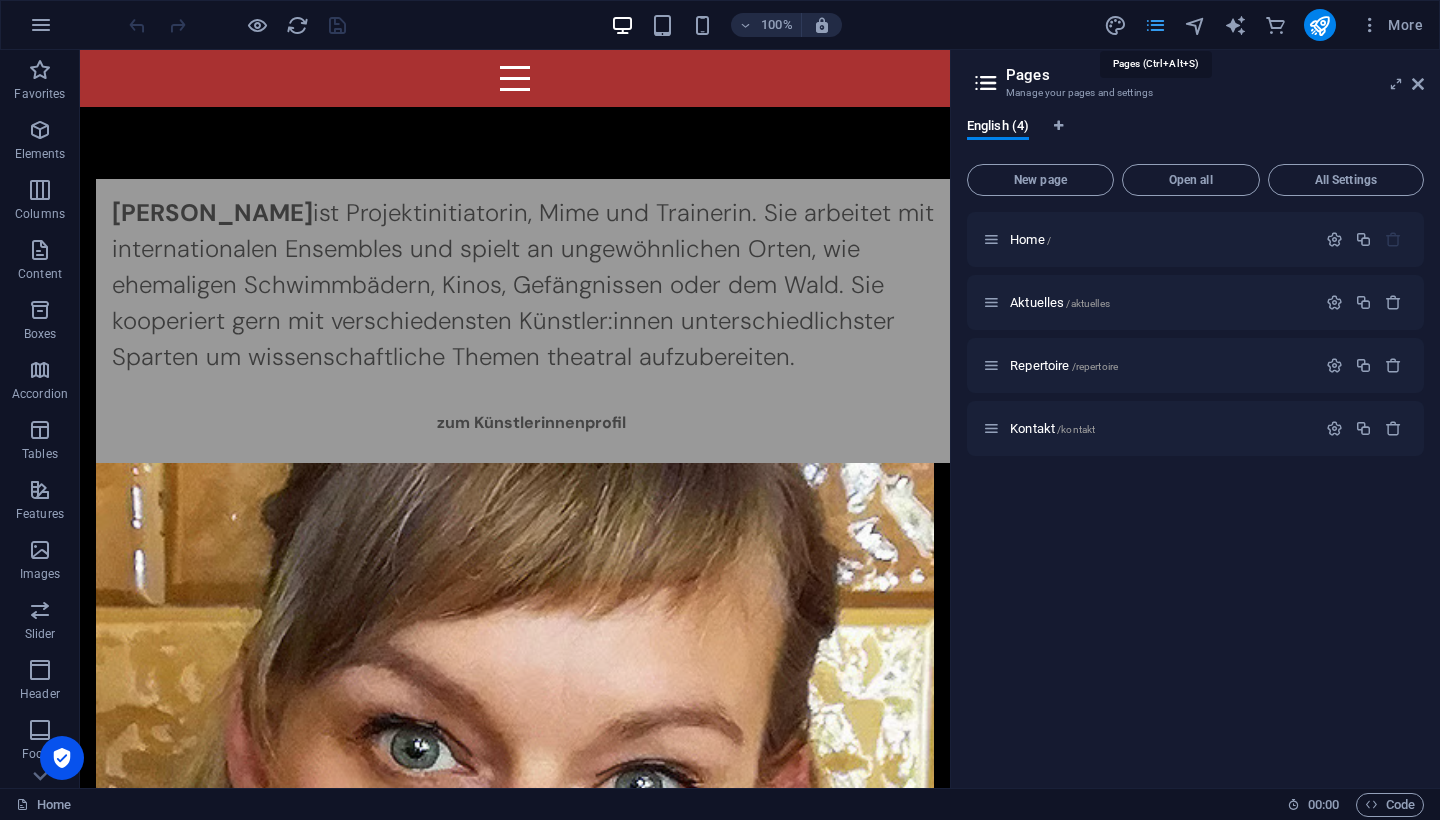 scroll, scrollTop: 2747, scrollLeft: 0, axis: vertical 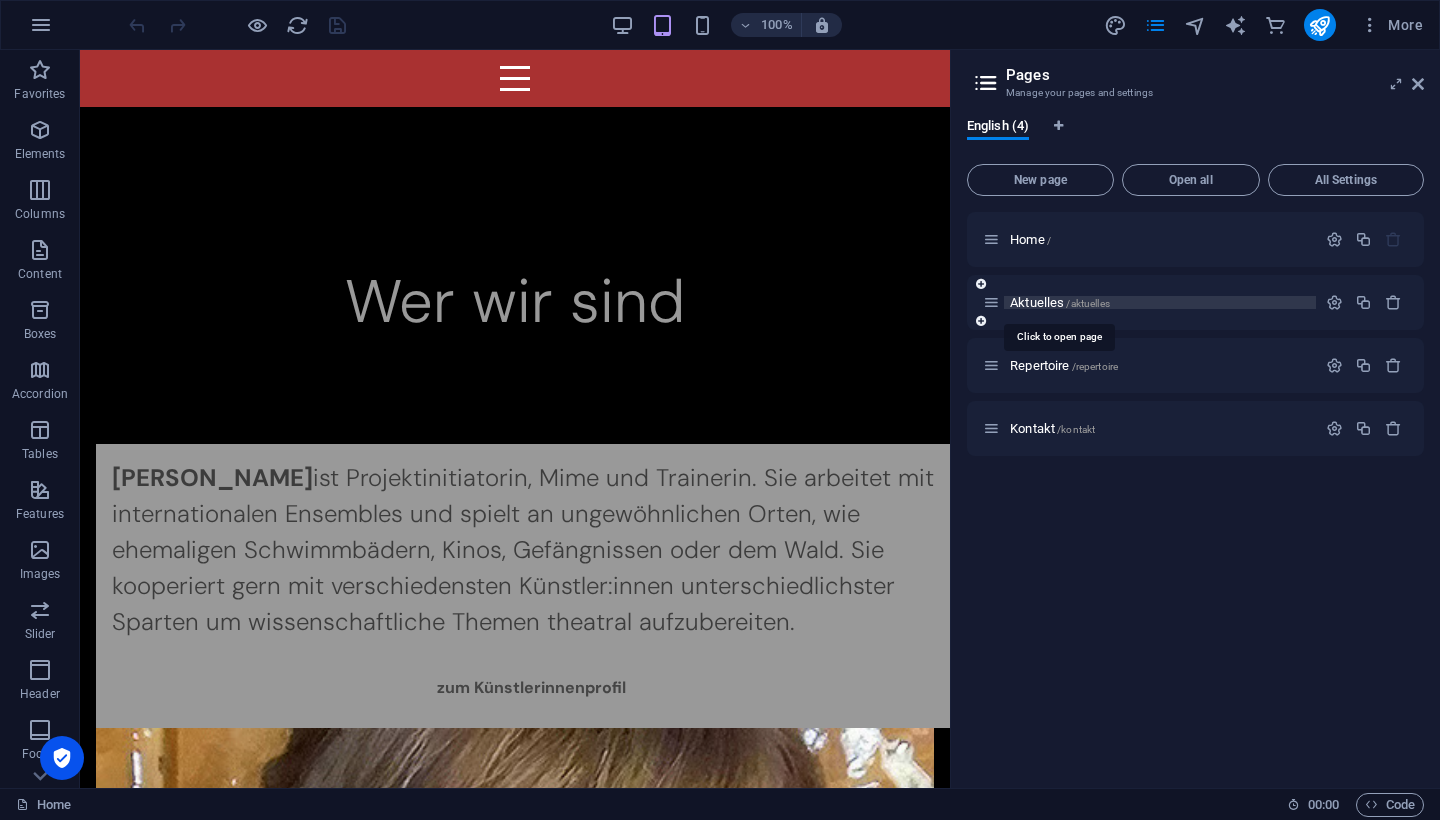 click on "Aktuelles /aktuelles" at bounding box center (1060, 302) 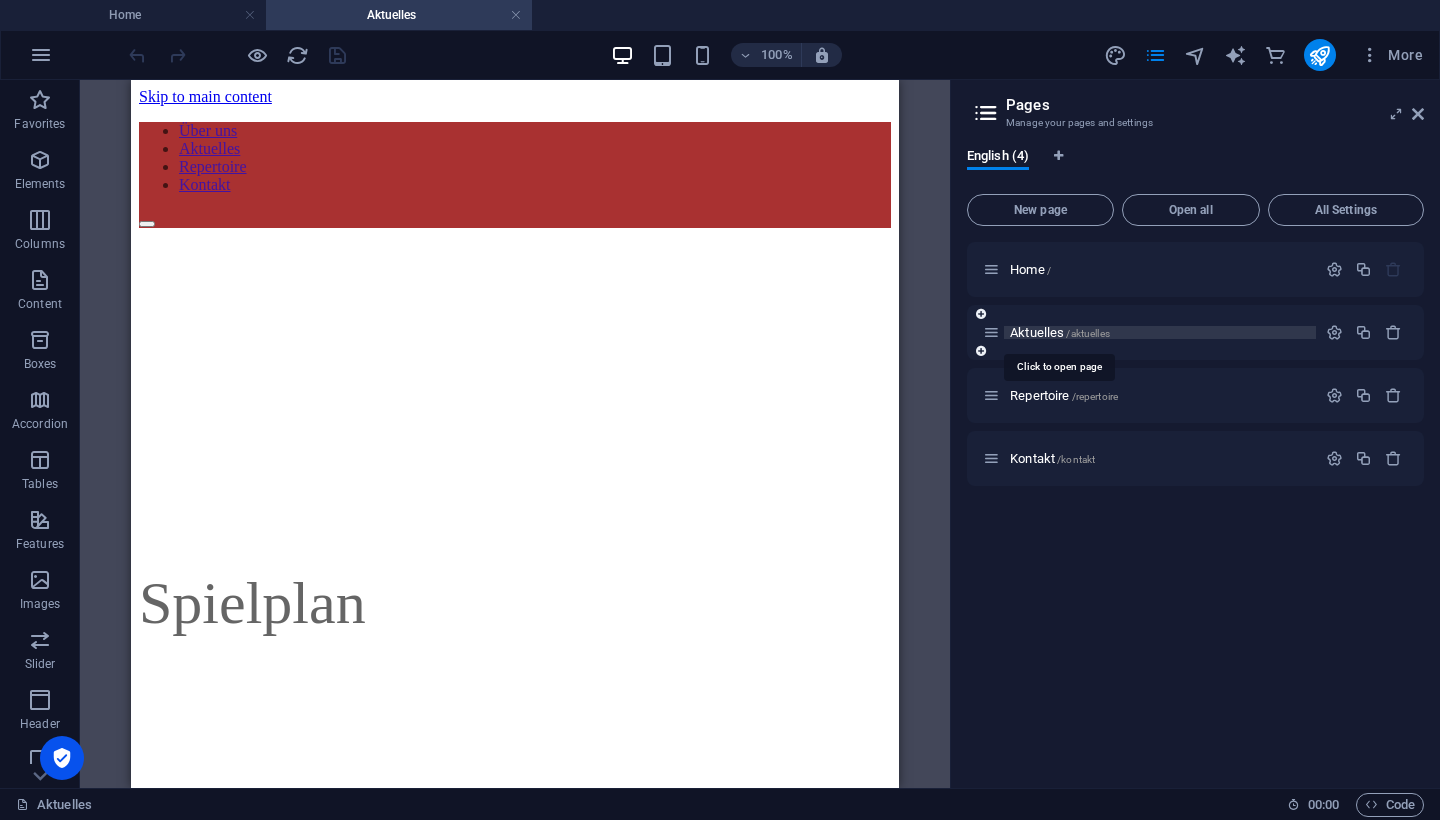 scroll, scrollTop: 0, scrollLeft: 0, axis: both 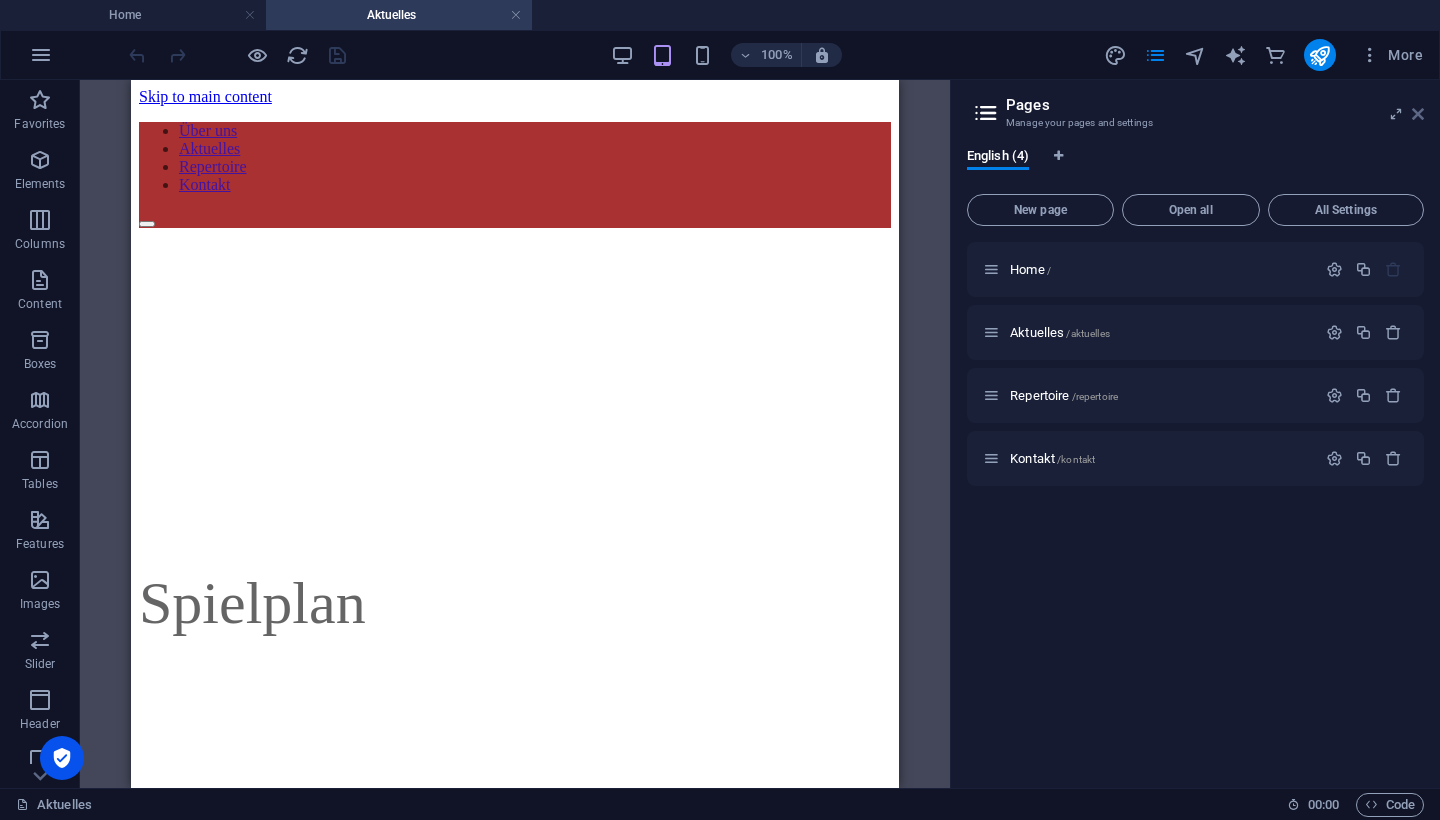 click at bounding box center [1418, 114] 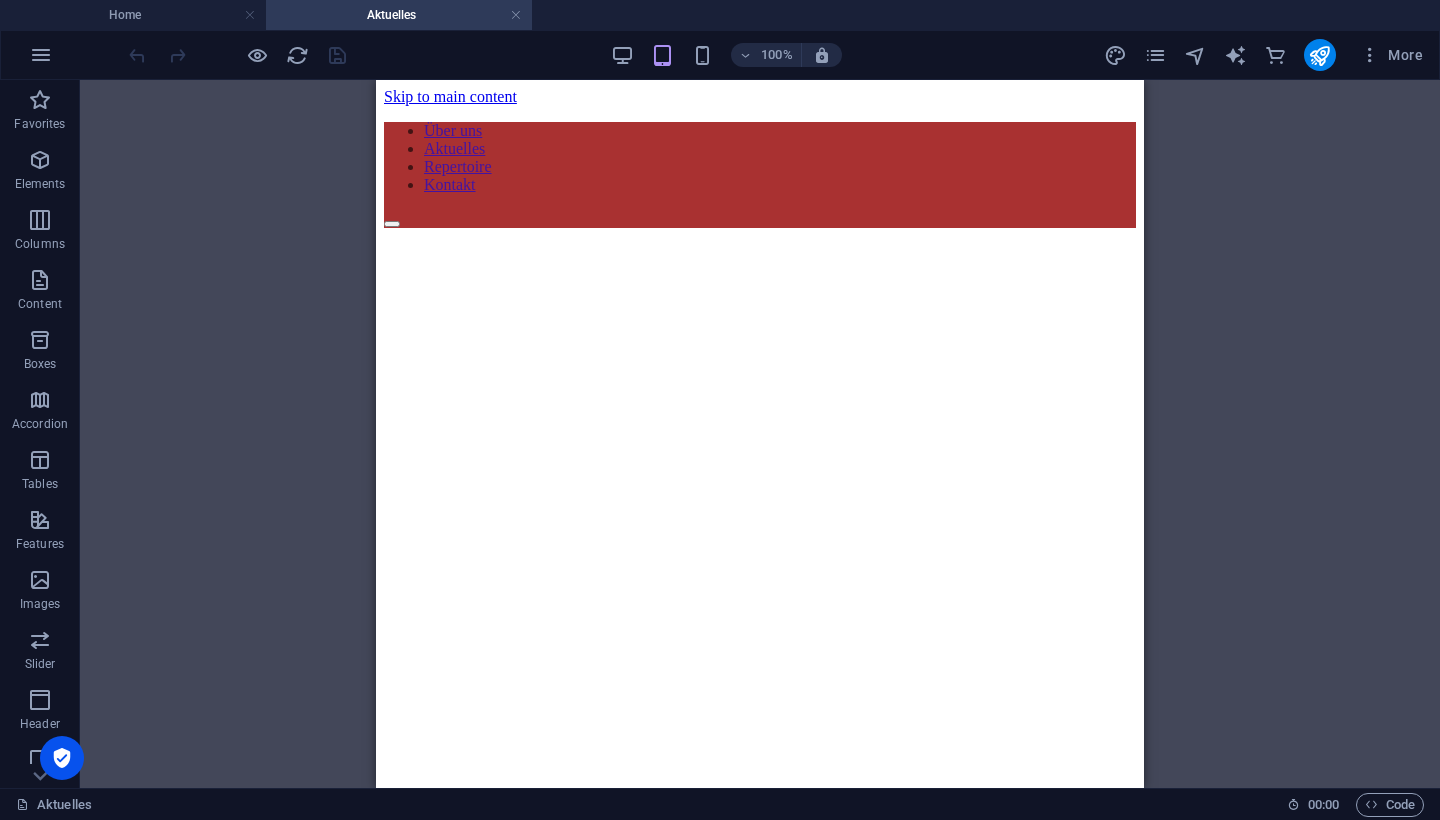 scroll, scrollTop: 0, scrollLeft: 0, axis: both 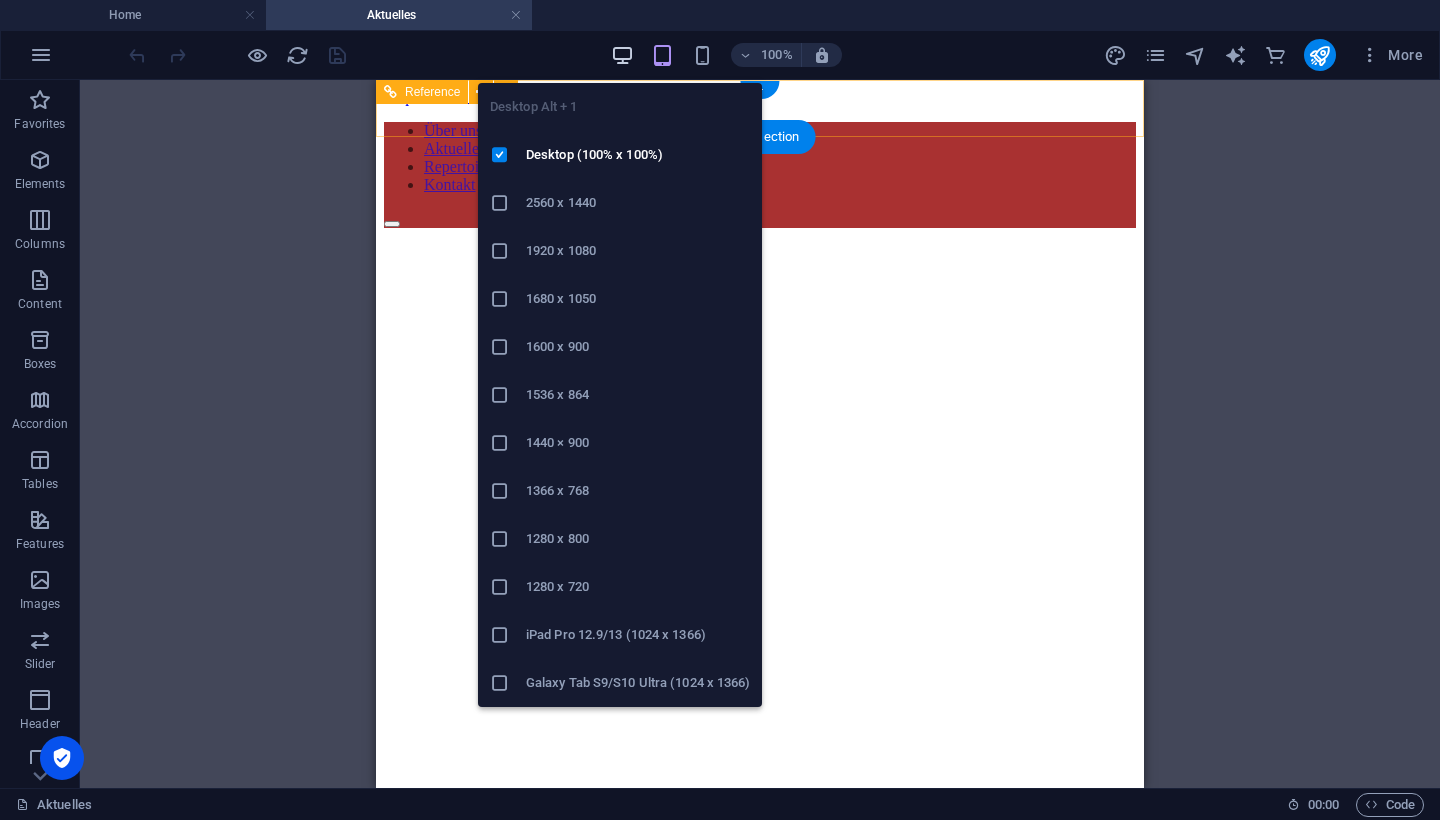 click at bounding box center [622, 55] 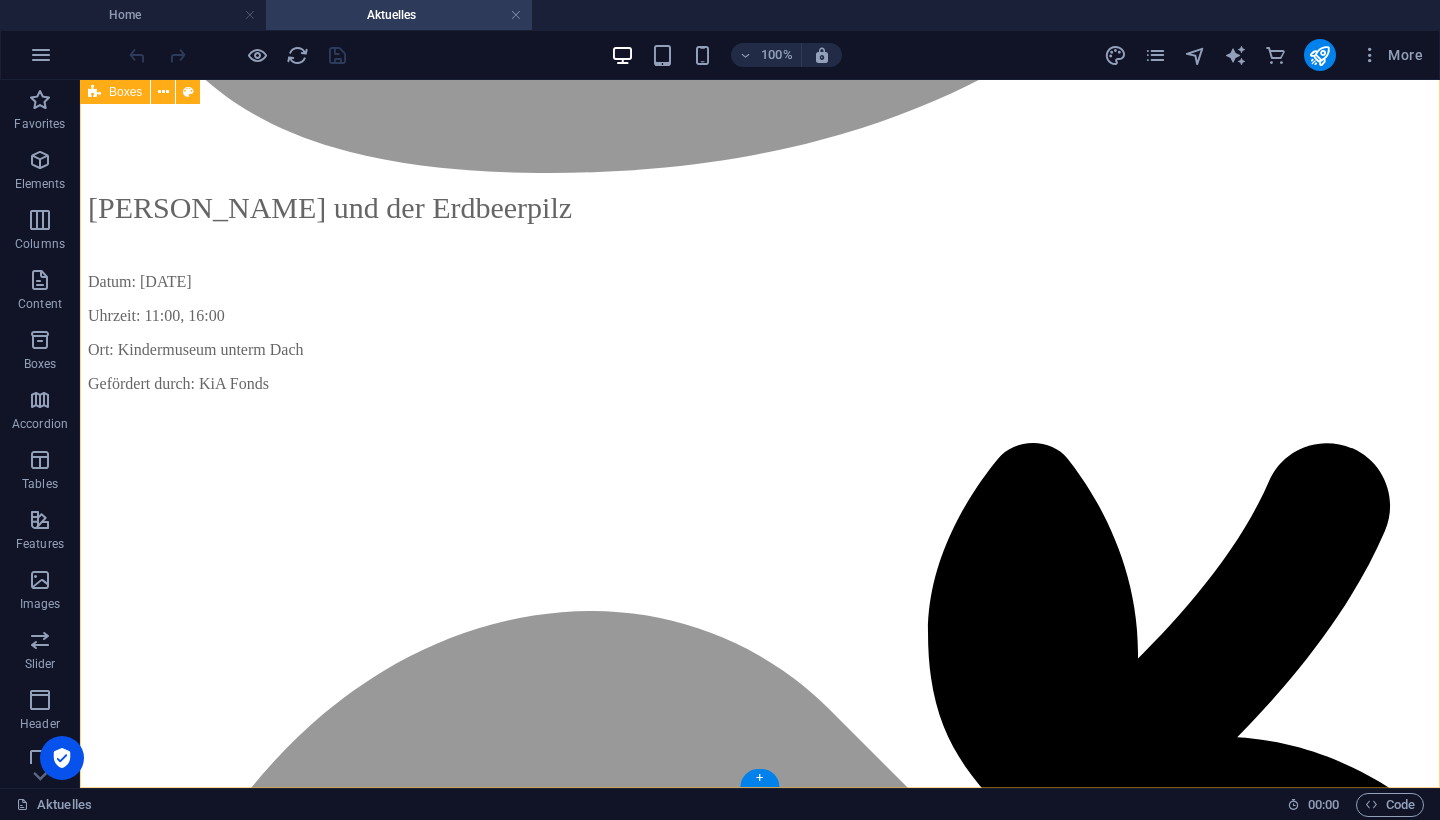 scroll, scrollTop: 2958, scrollLeft: 0, axis: vertical 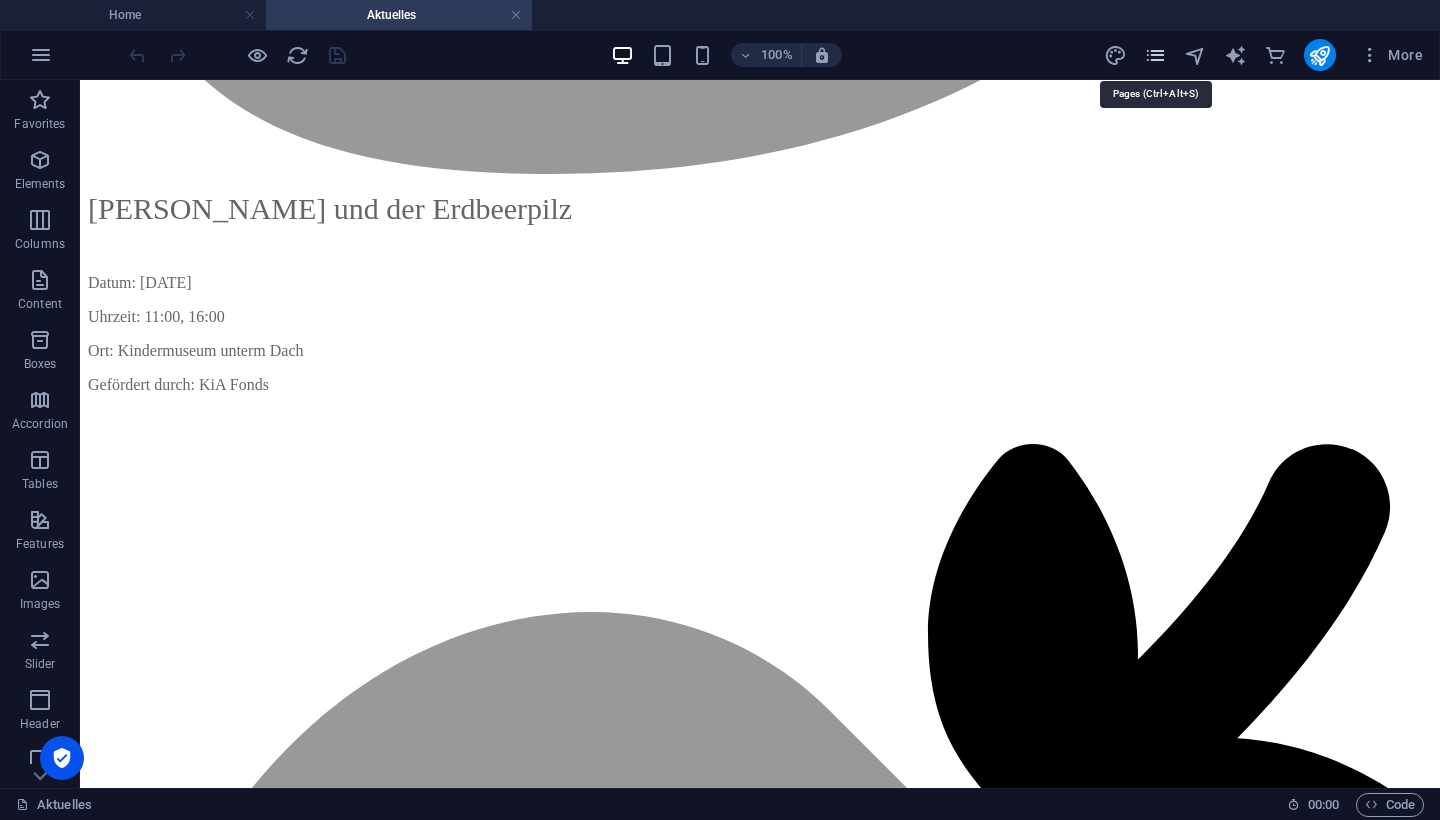 click at bounding box center (1155, 55) 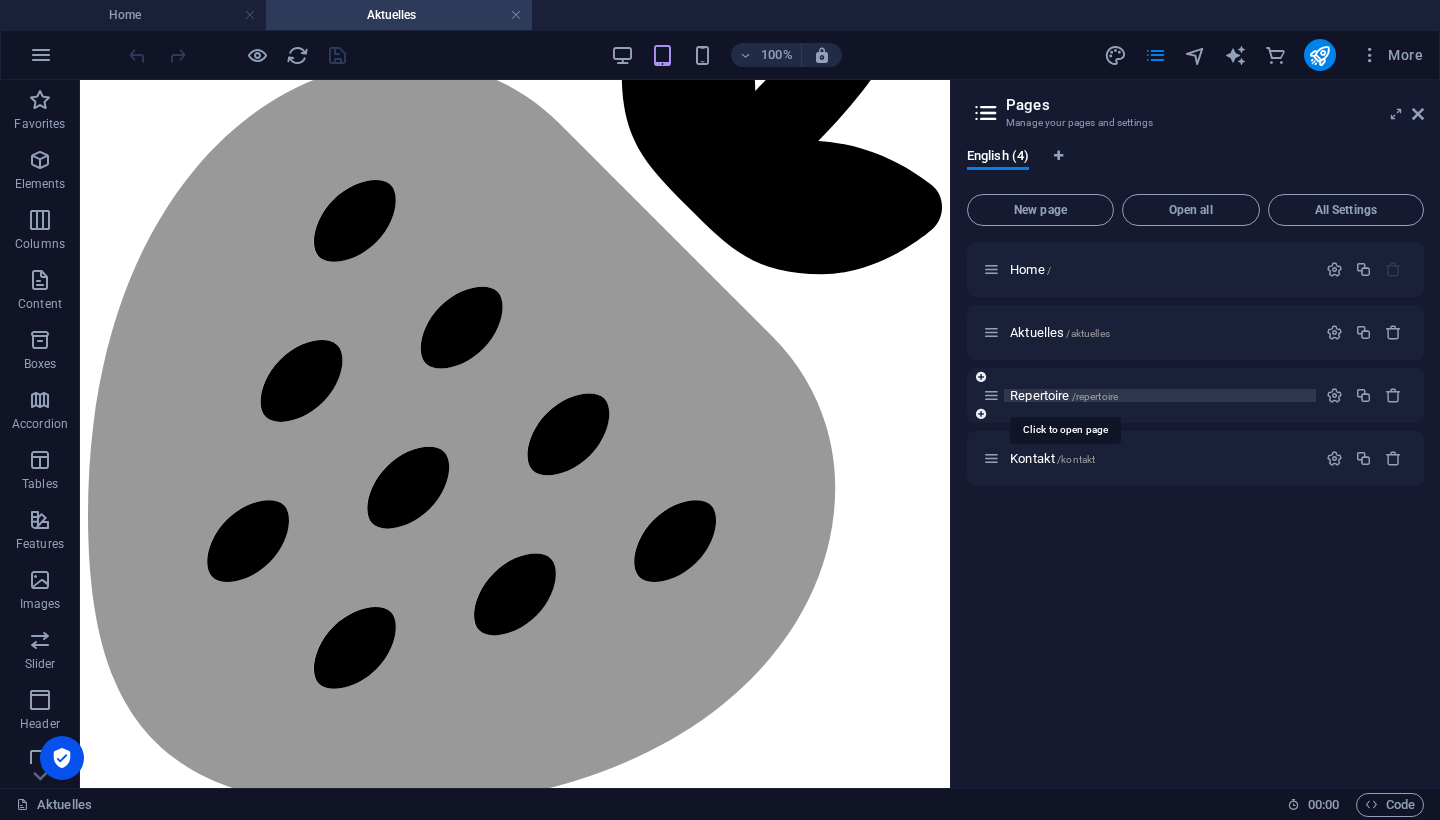 click on "Repertoire /repertoire" at bounding box center (1064, 395) 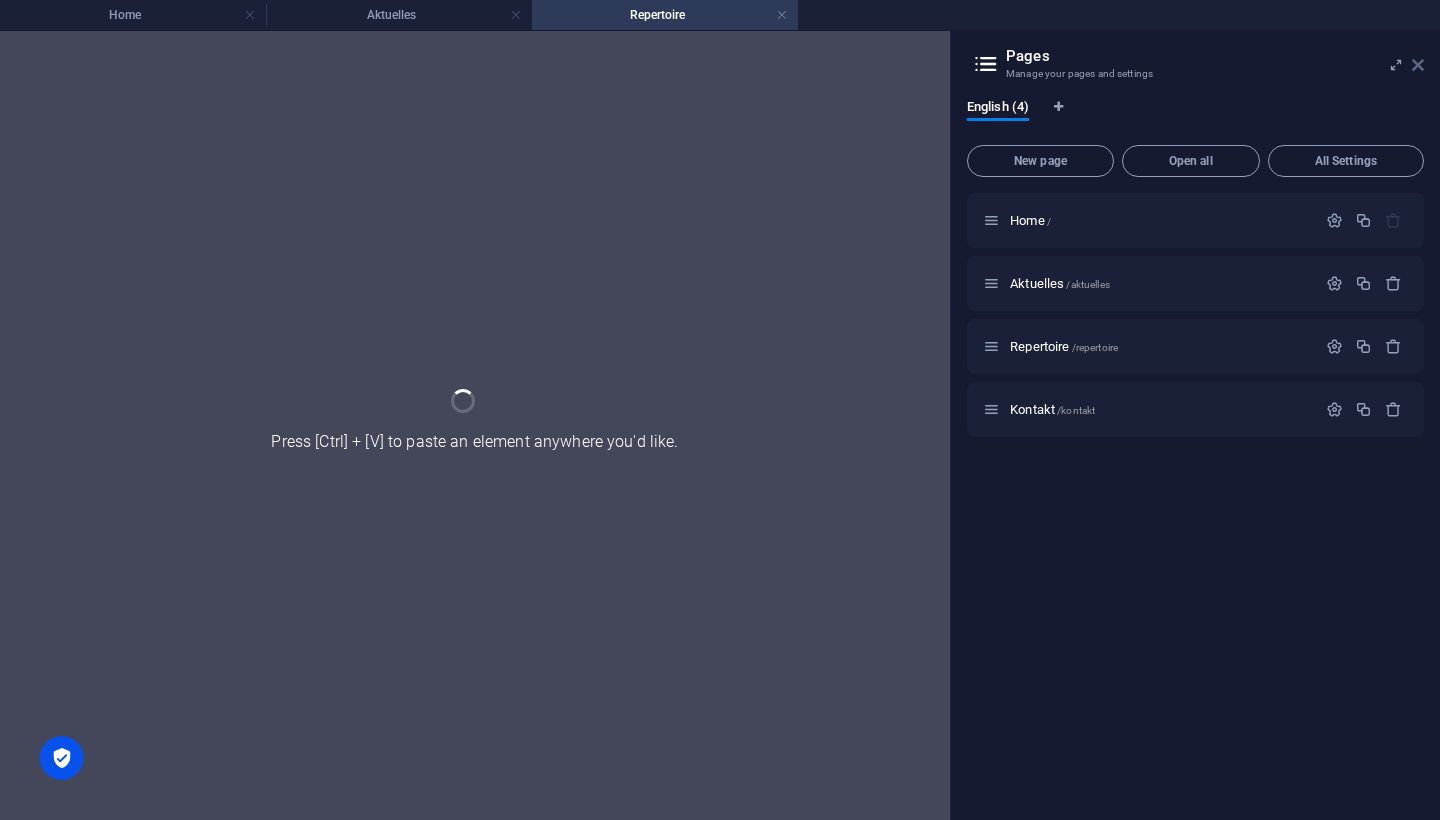 click at bounding box center (1418, 65) 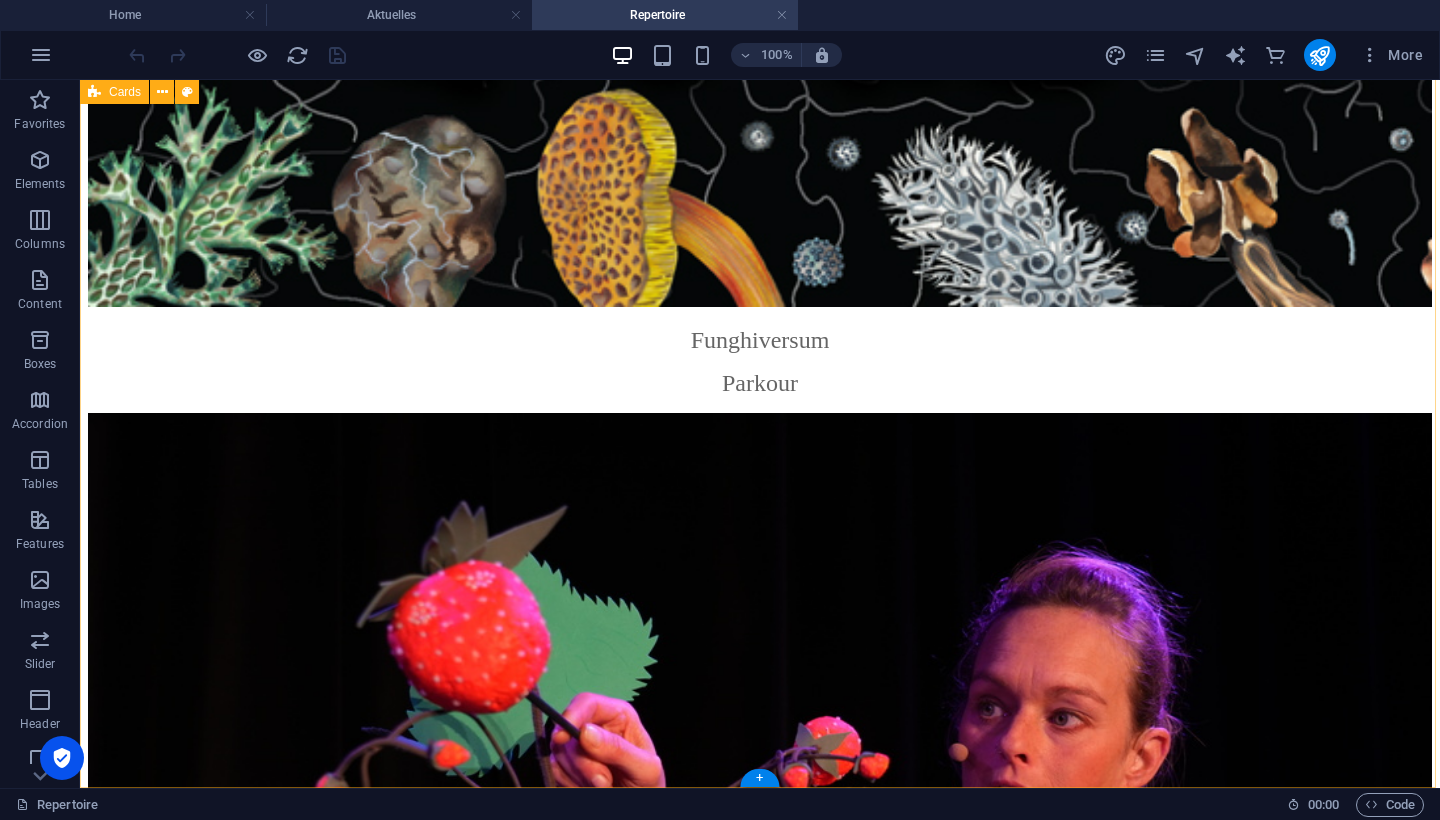 scroll, scrollTop: 929, scrollLeft: 0, axis: vertical 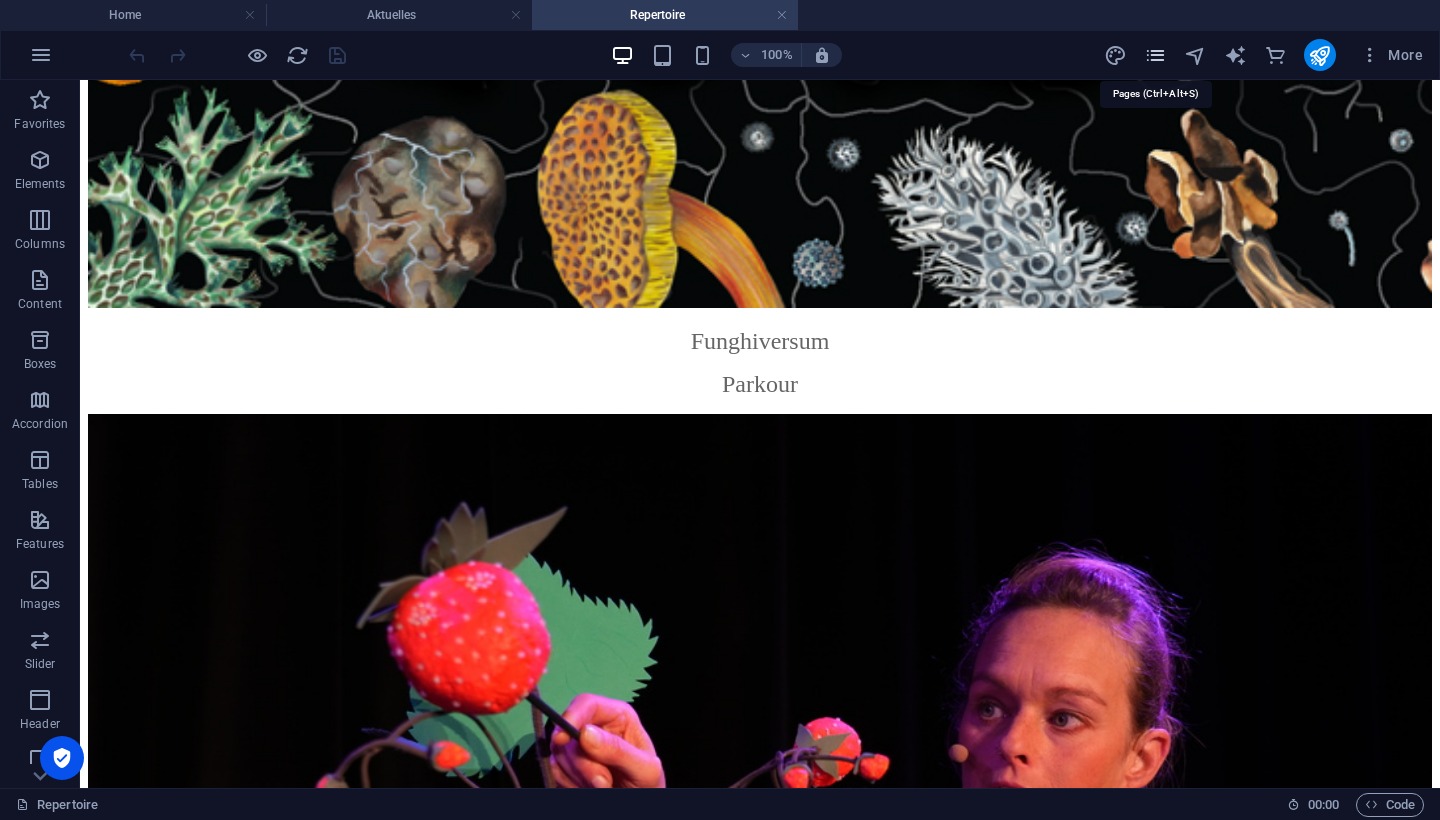 click at bounding box center (1155, 55) 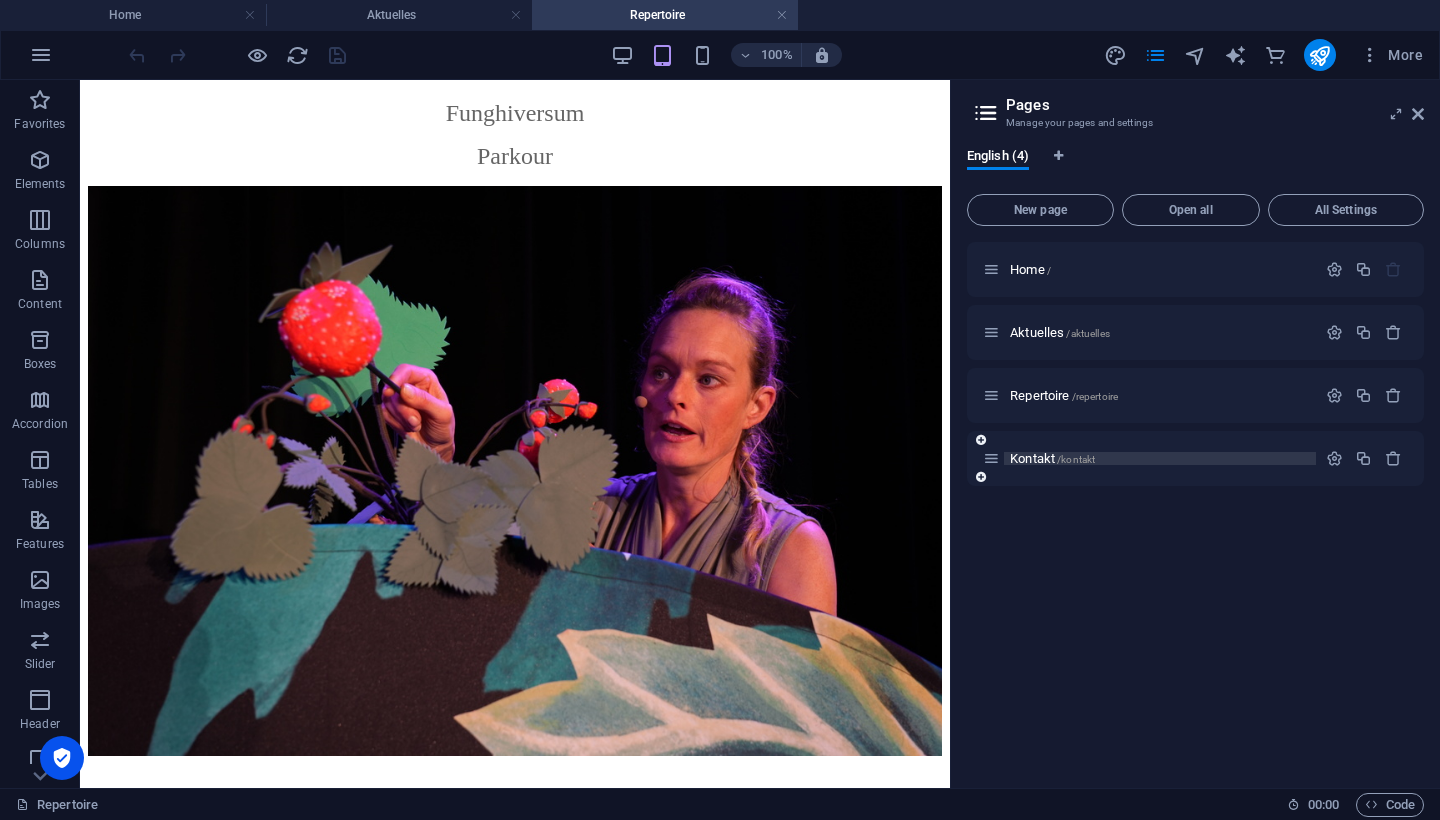 click on "Kontakt /kontakt" at bounding box center (1052, 458) 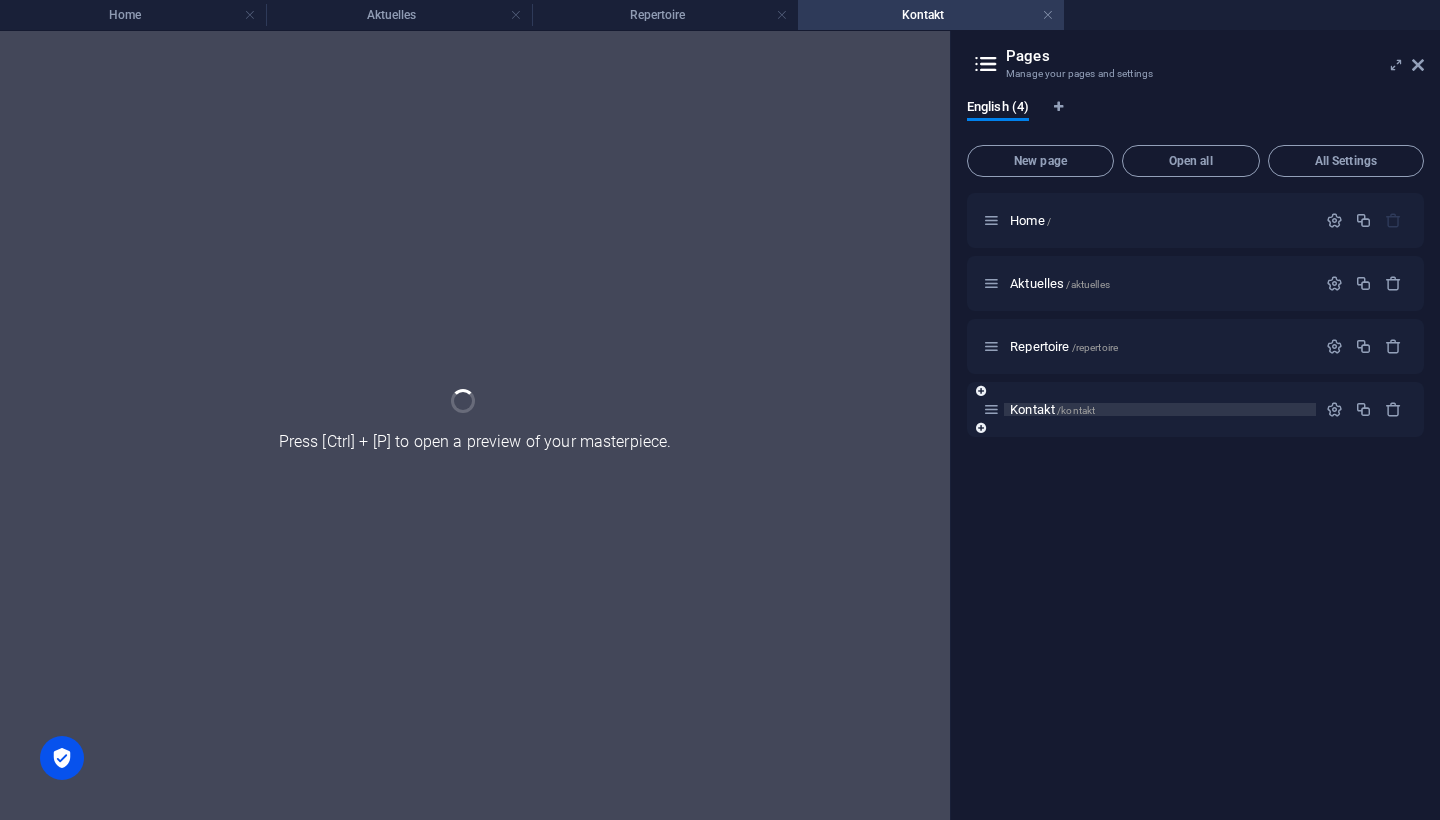 scroll, scrollTop: 0, scrollLeft: 0, axis: both 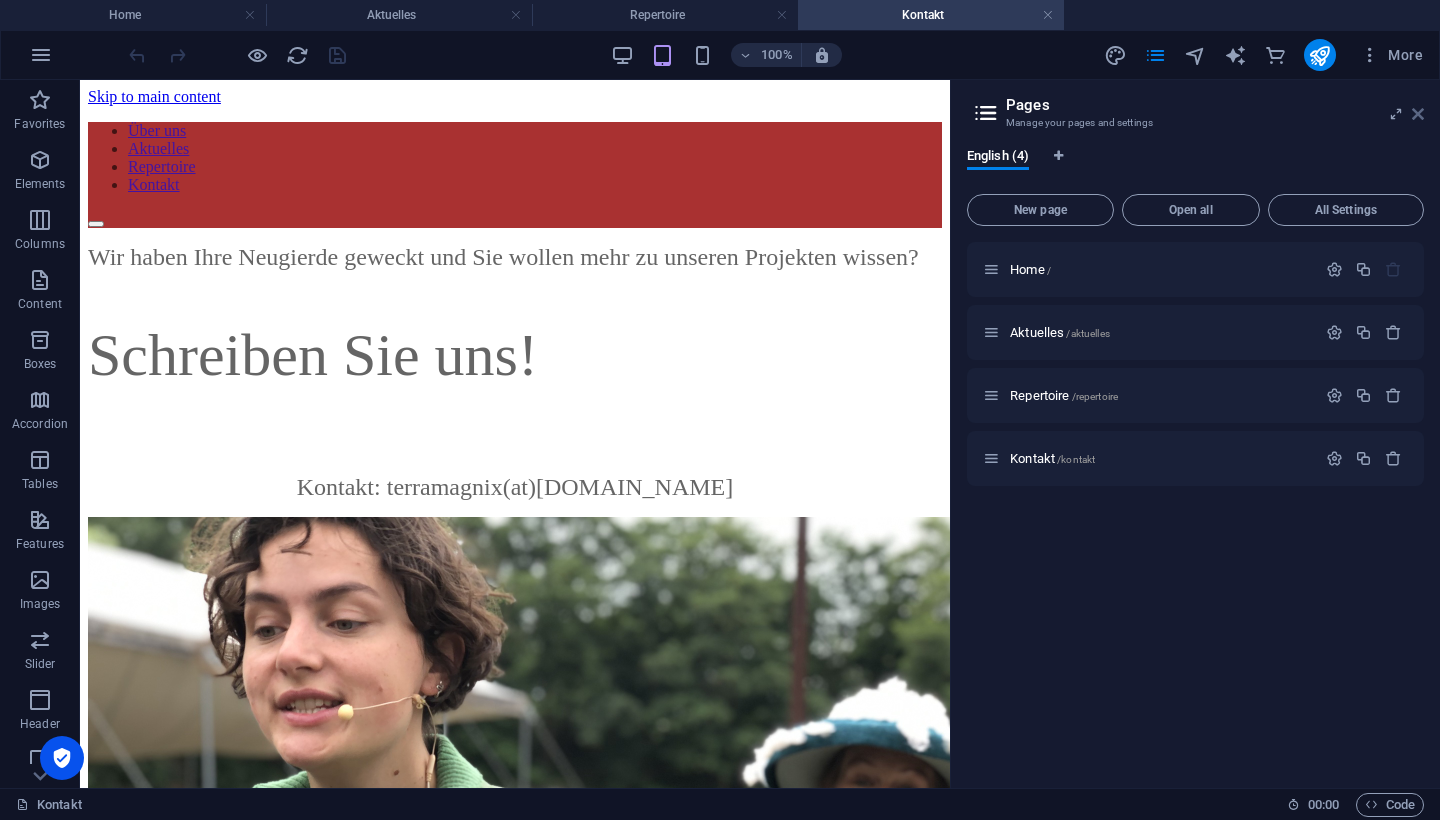 click at bounding box center (1418, 114) 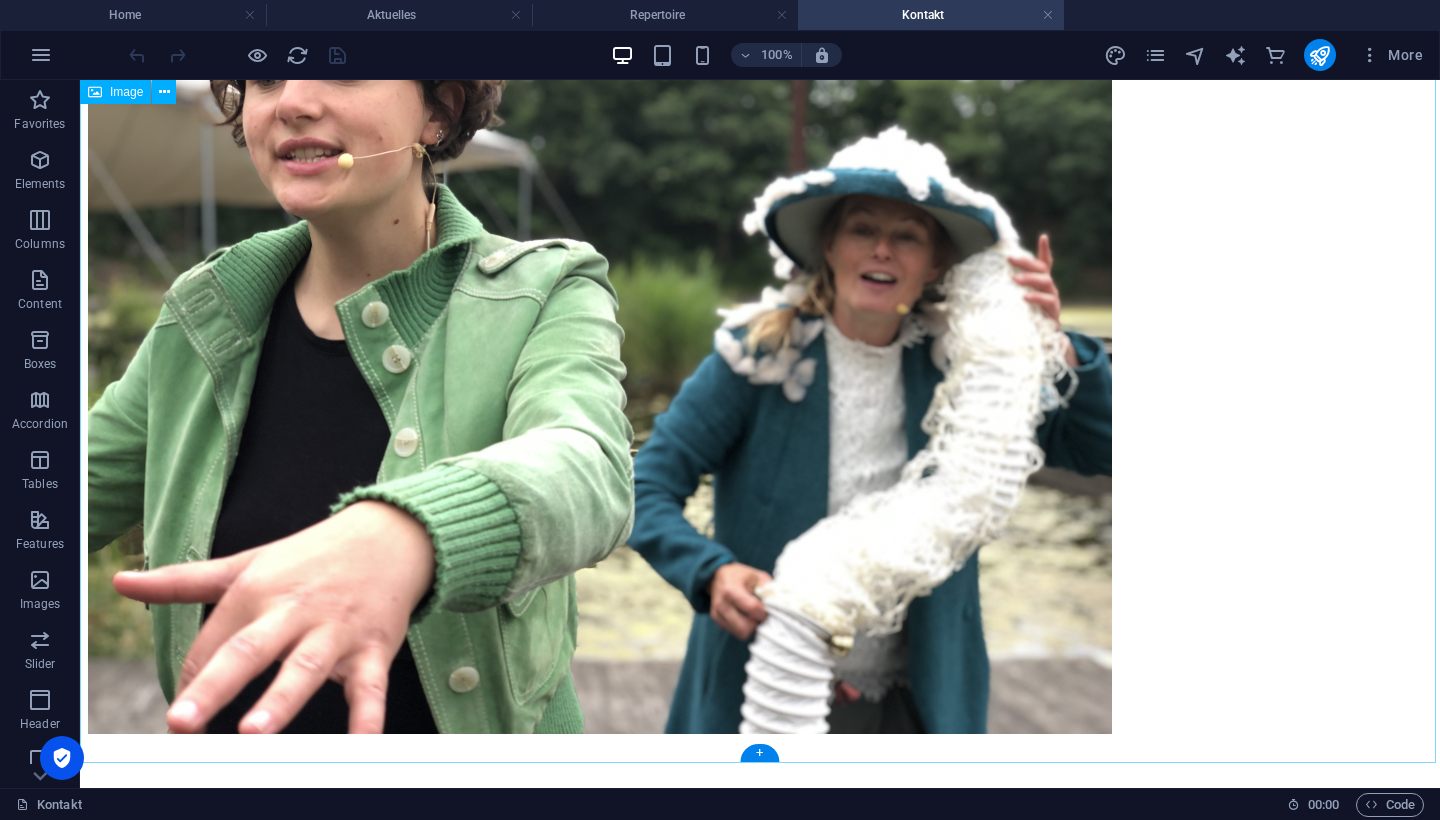 scroll, scrollTop: 630, scrollLeft: 0, axis: vertical 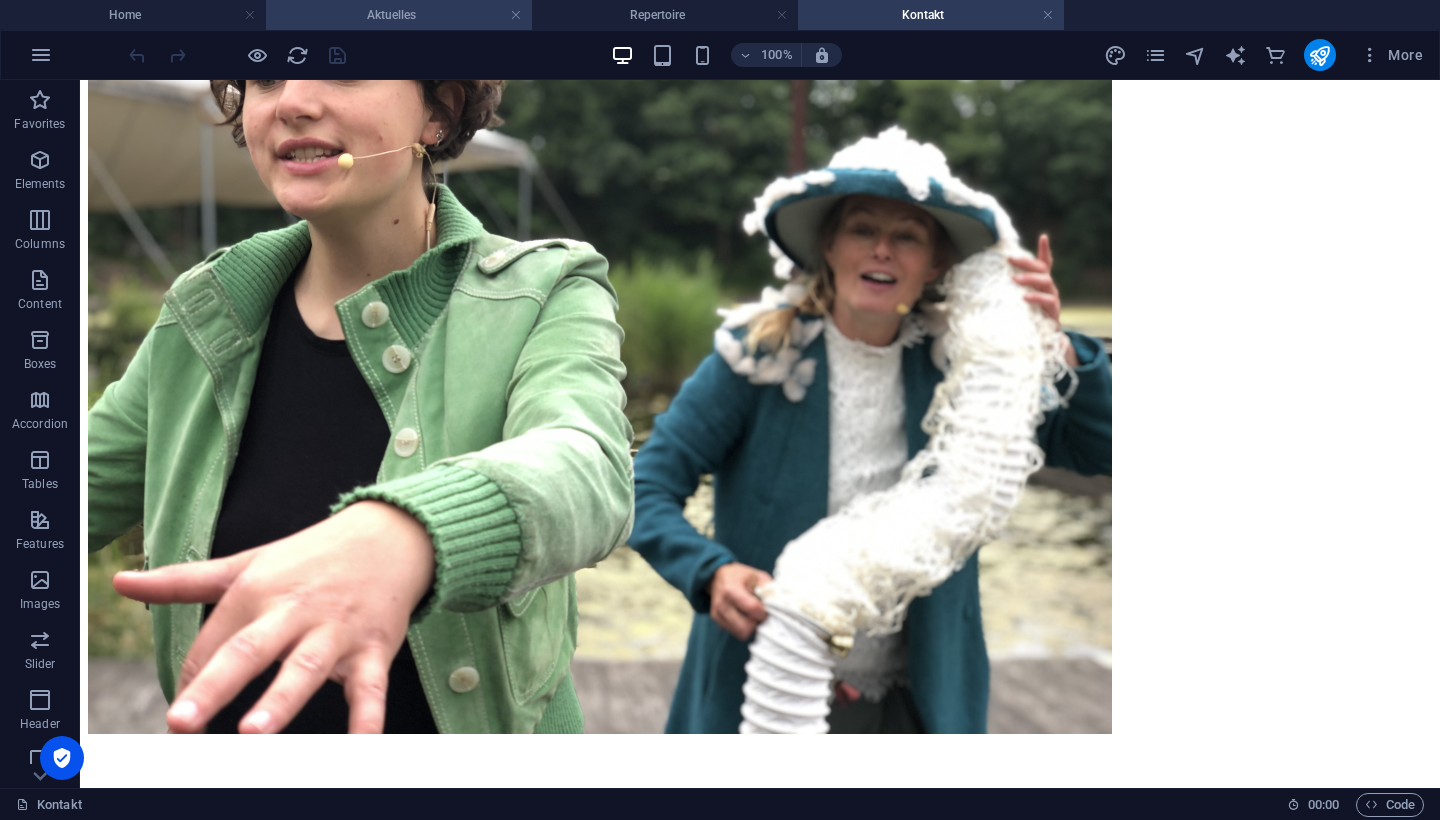 click on "Aktuelles" at bounding box center (399, 15) 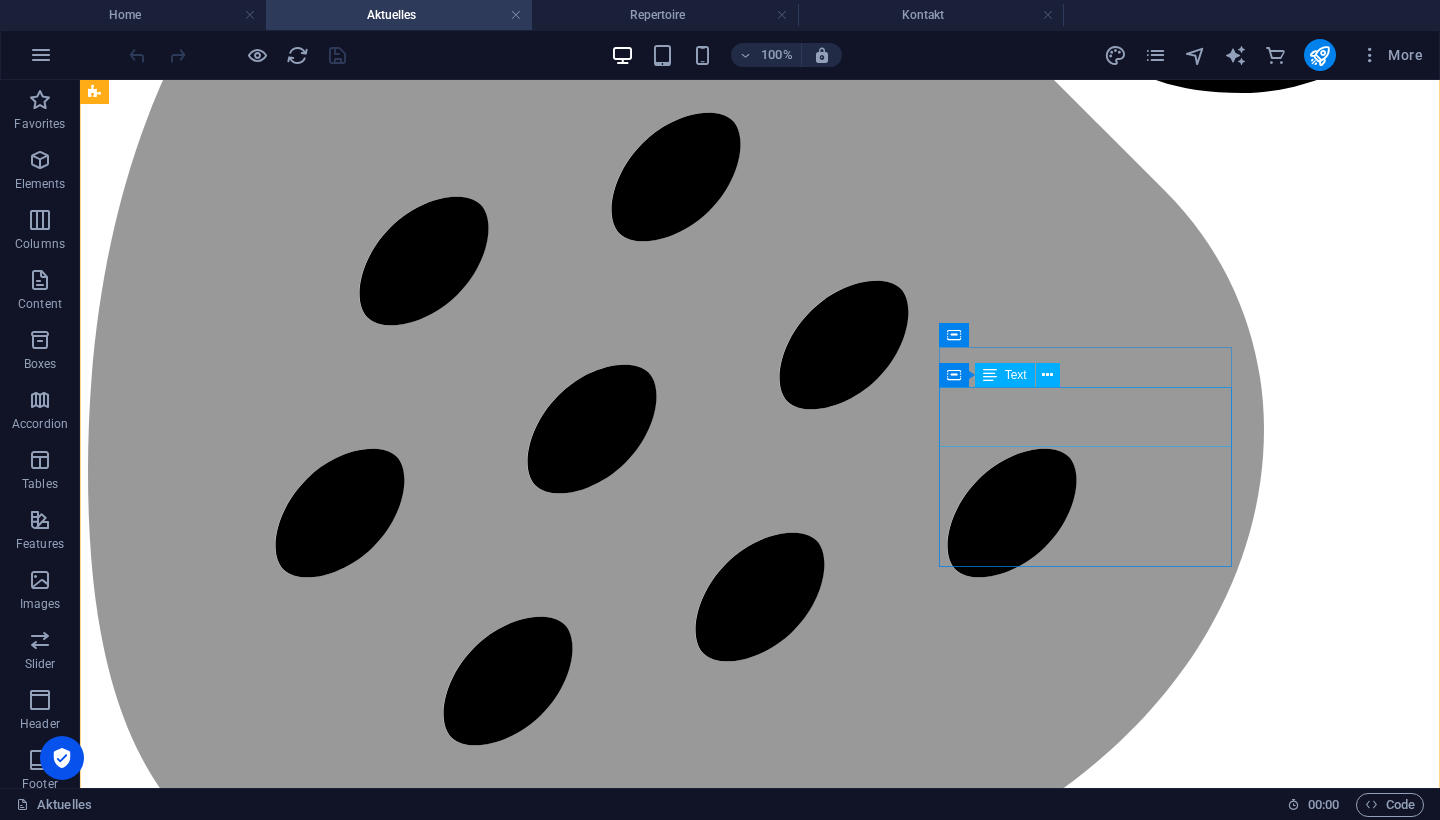 scroll, scrollTop: 2245, scrollLeft: 0, axis: vertical 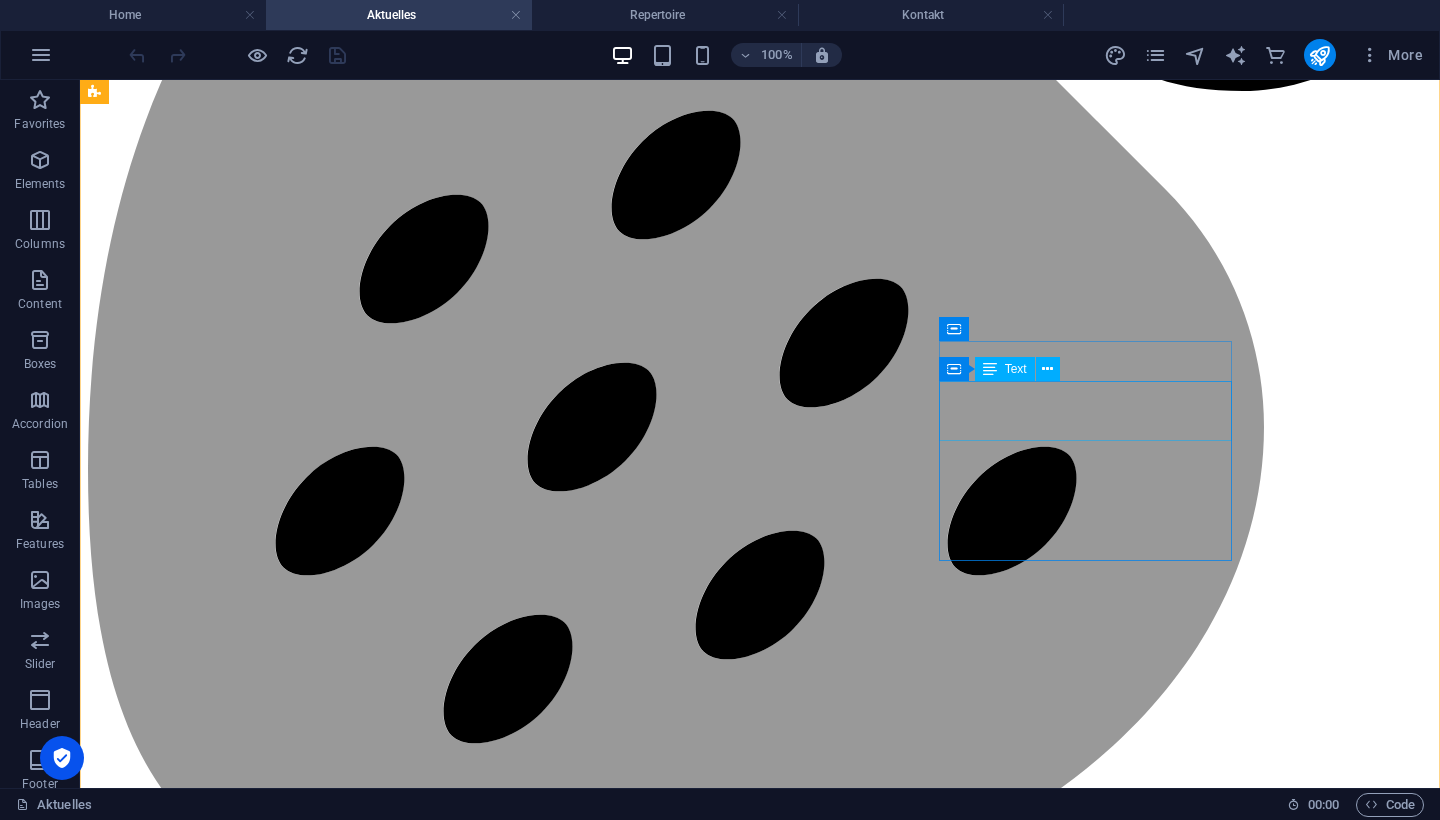 click on "[PERSON_NAME] und der Erdbeerpilz" at bounding box center [760, 32668] 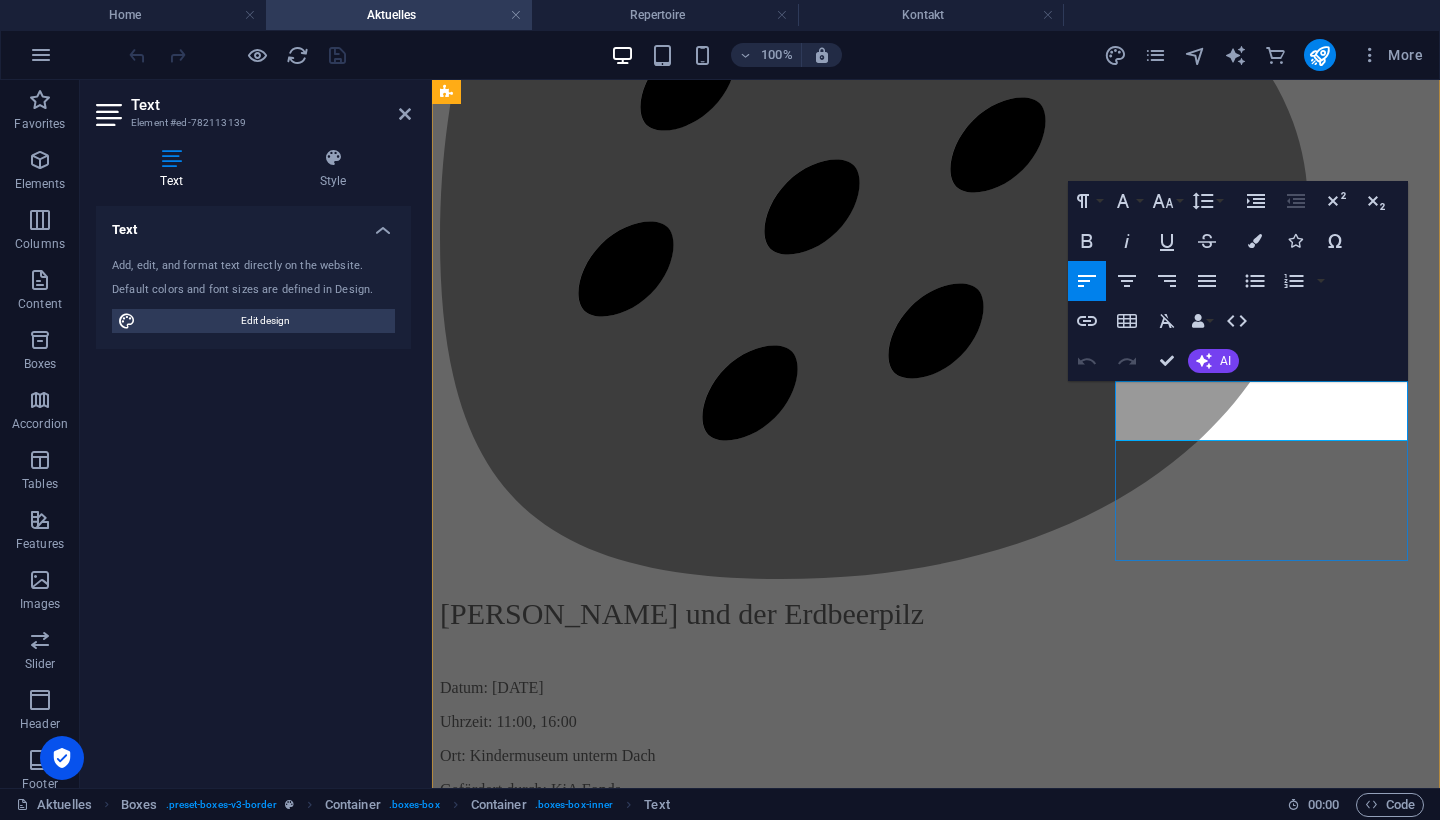 click on "[PERSON_NAME] und der Erdbeerpilz" at bounding box center (682, 25275) 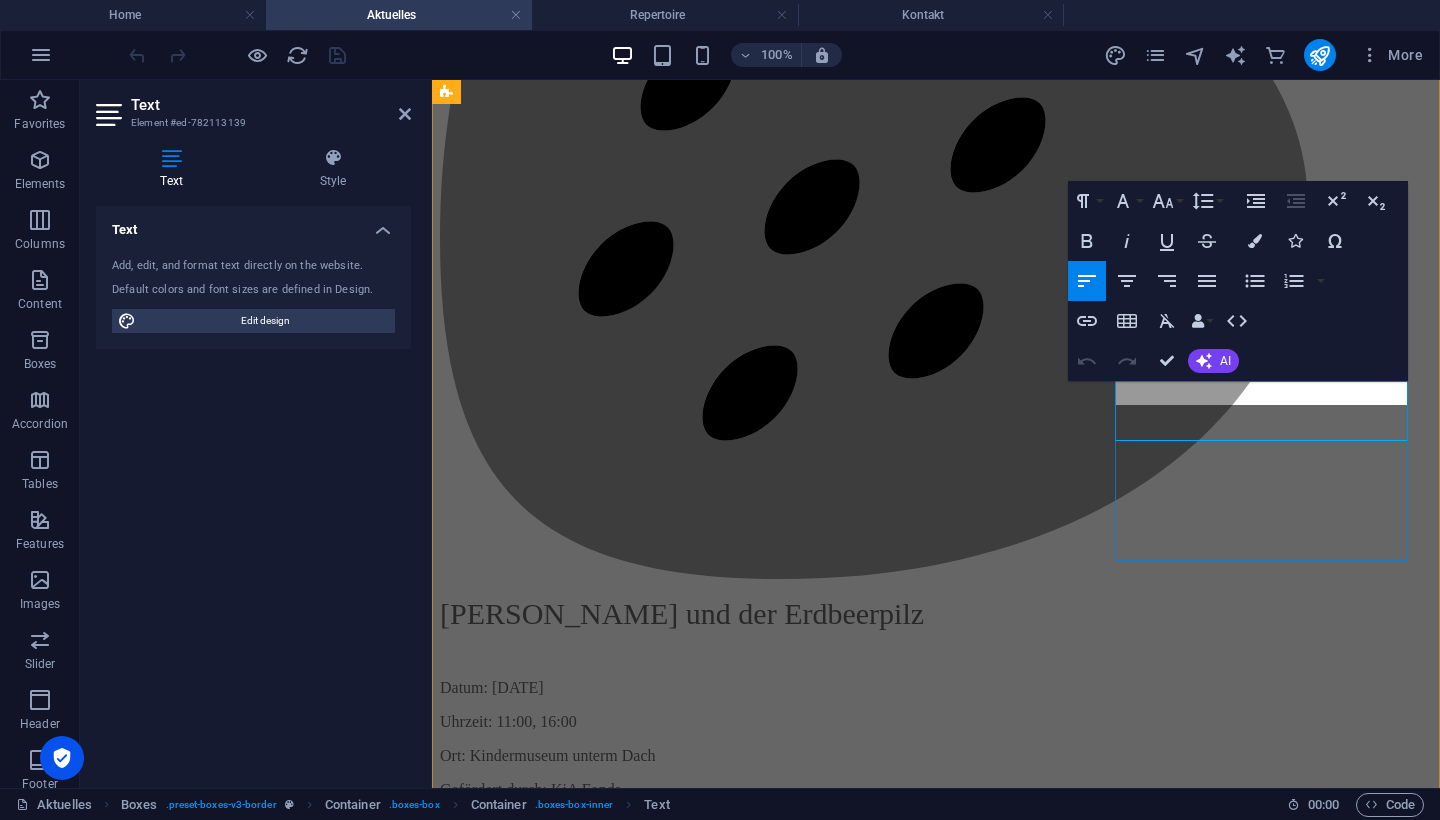 type 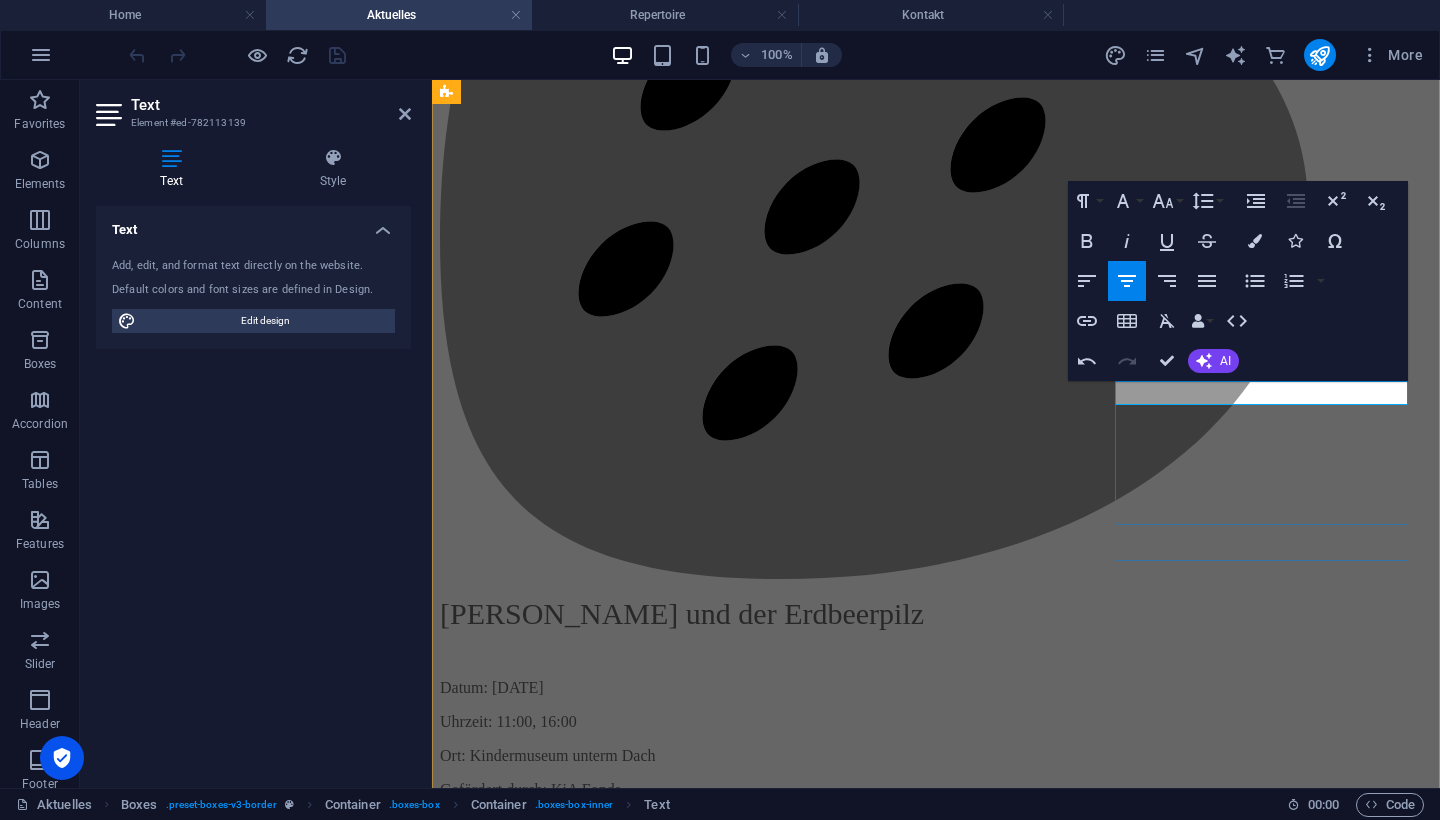 click on "Funghiversum parkour" at bounding box center [936, 25270] 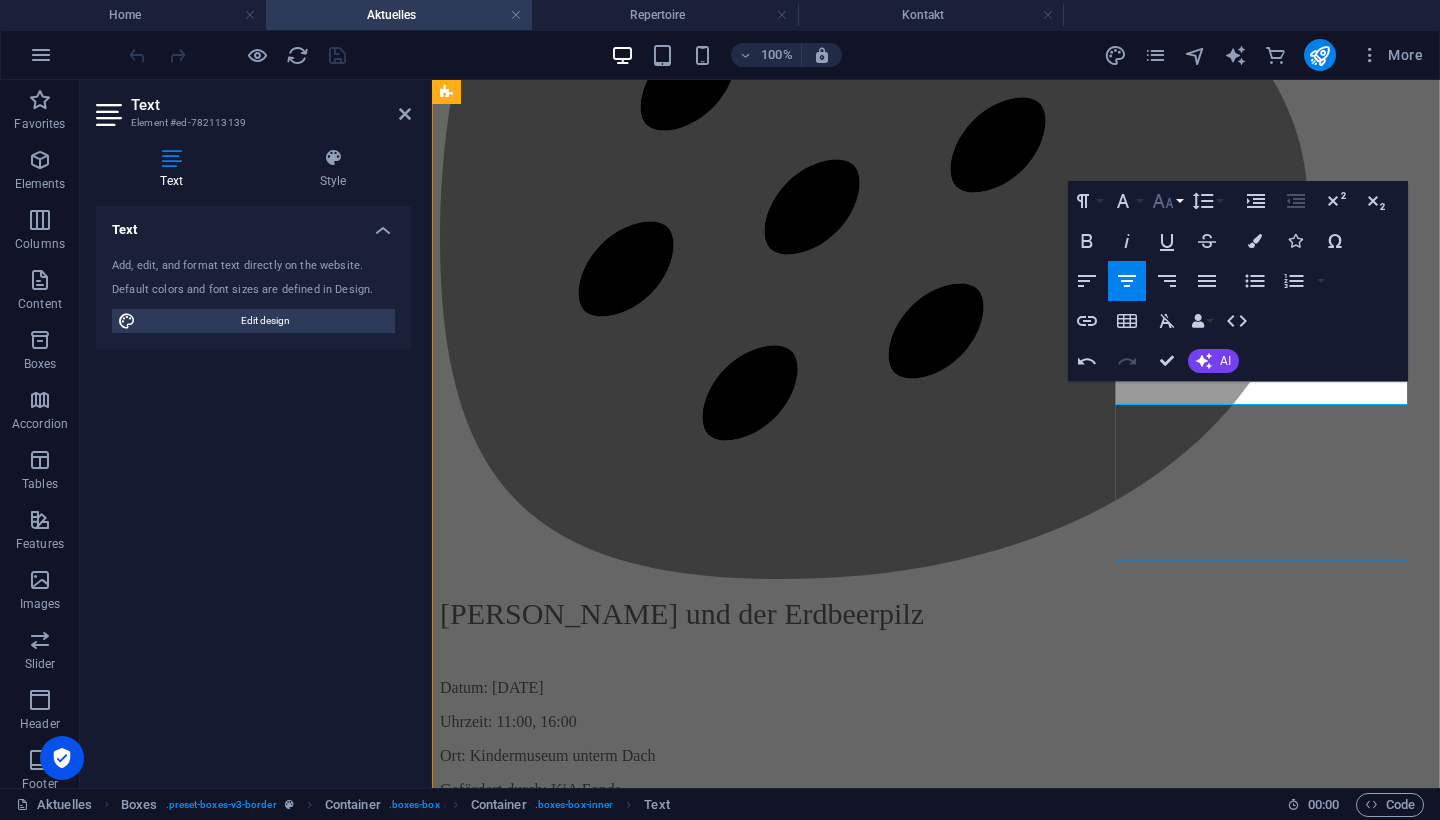 click 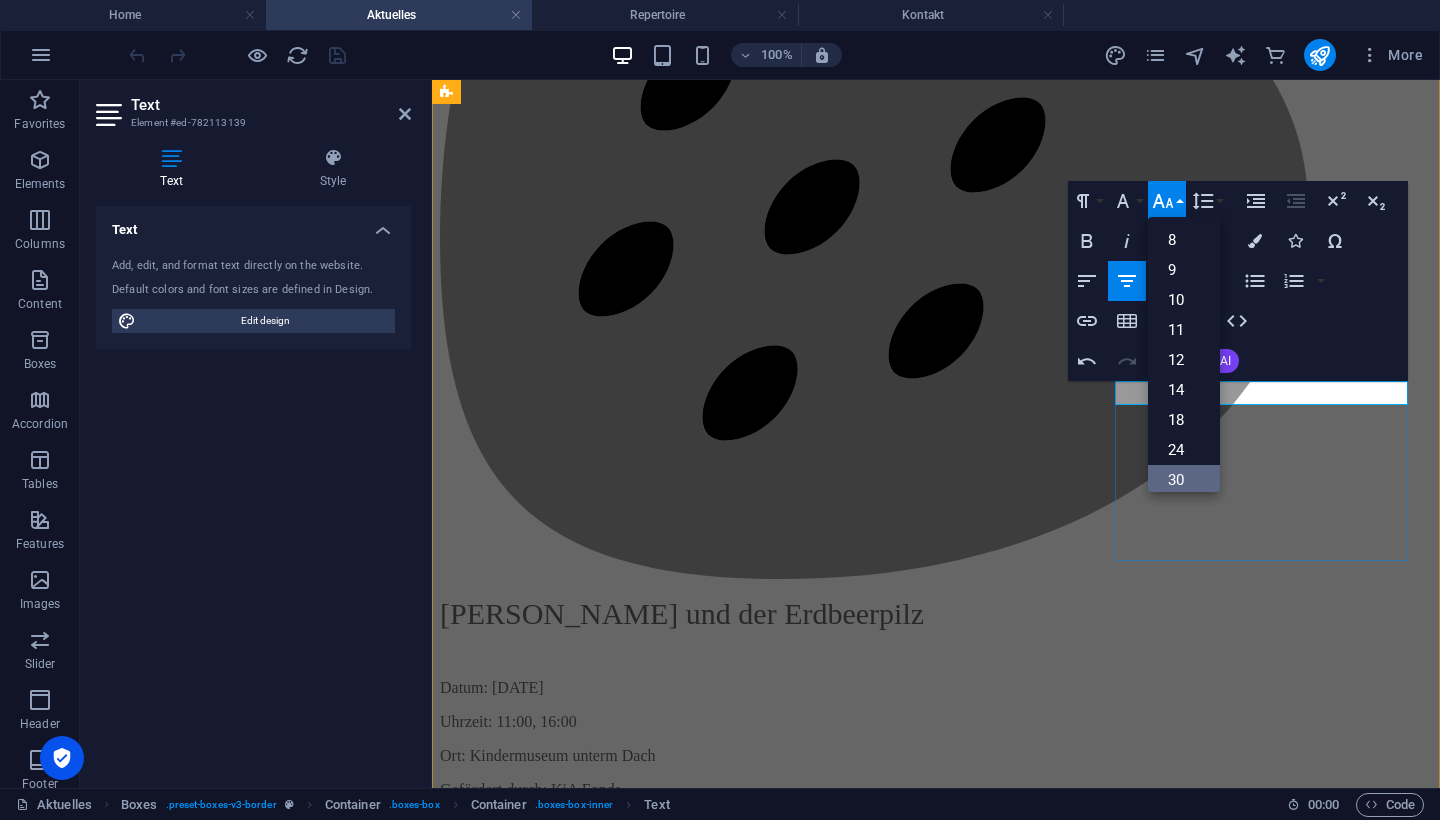 click on "30" at bounding box center (1184, 480) 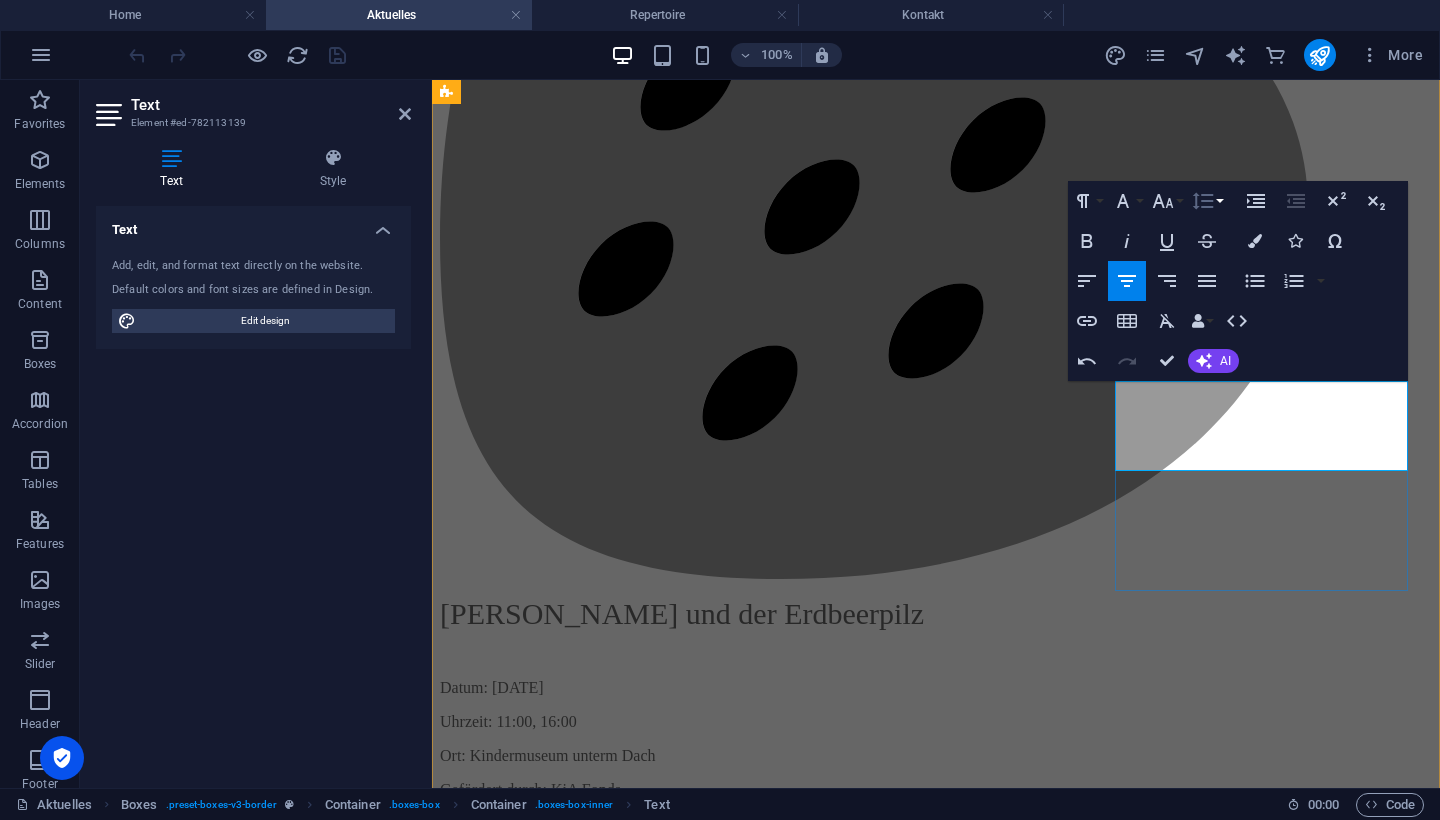 click 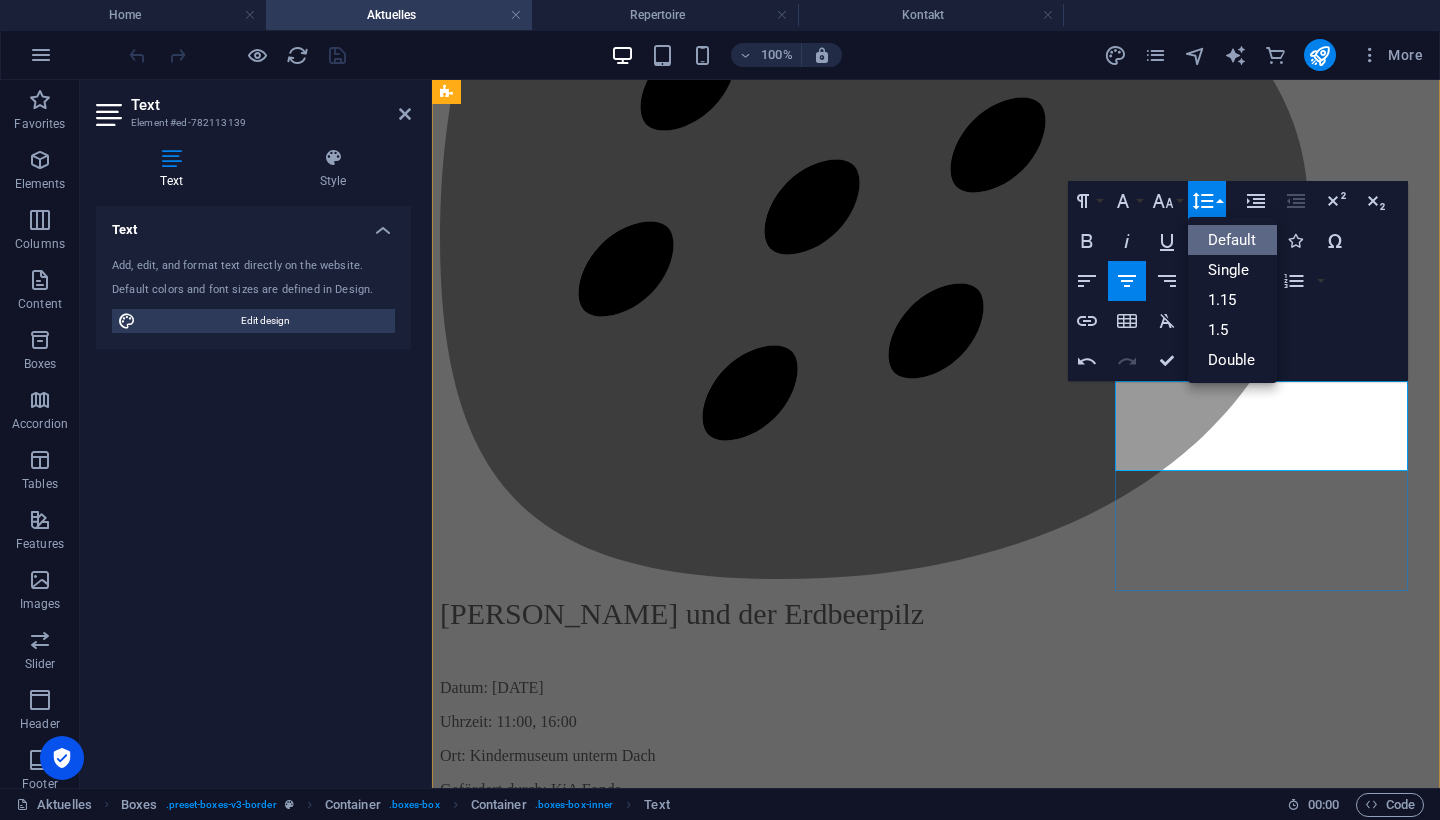 scroll, scrollTop: 0, scrollLeft: 0, axis: both 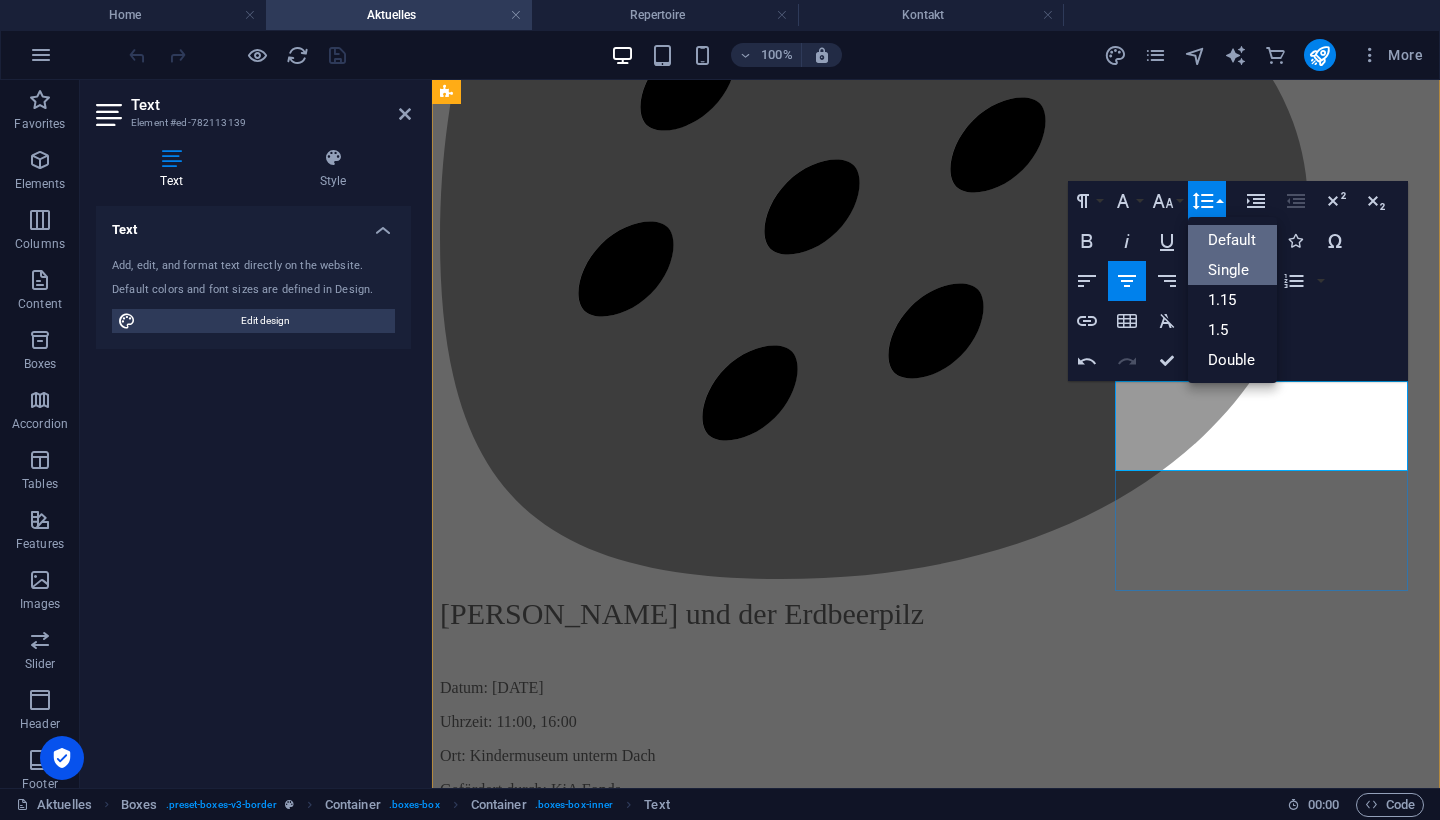 click on "Single" at bounding box center (1232, 270) 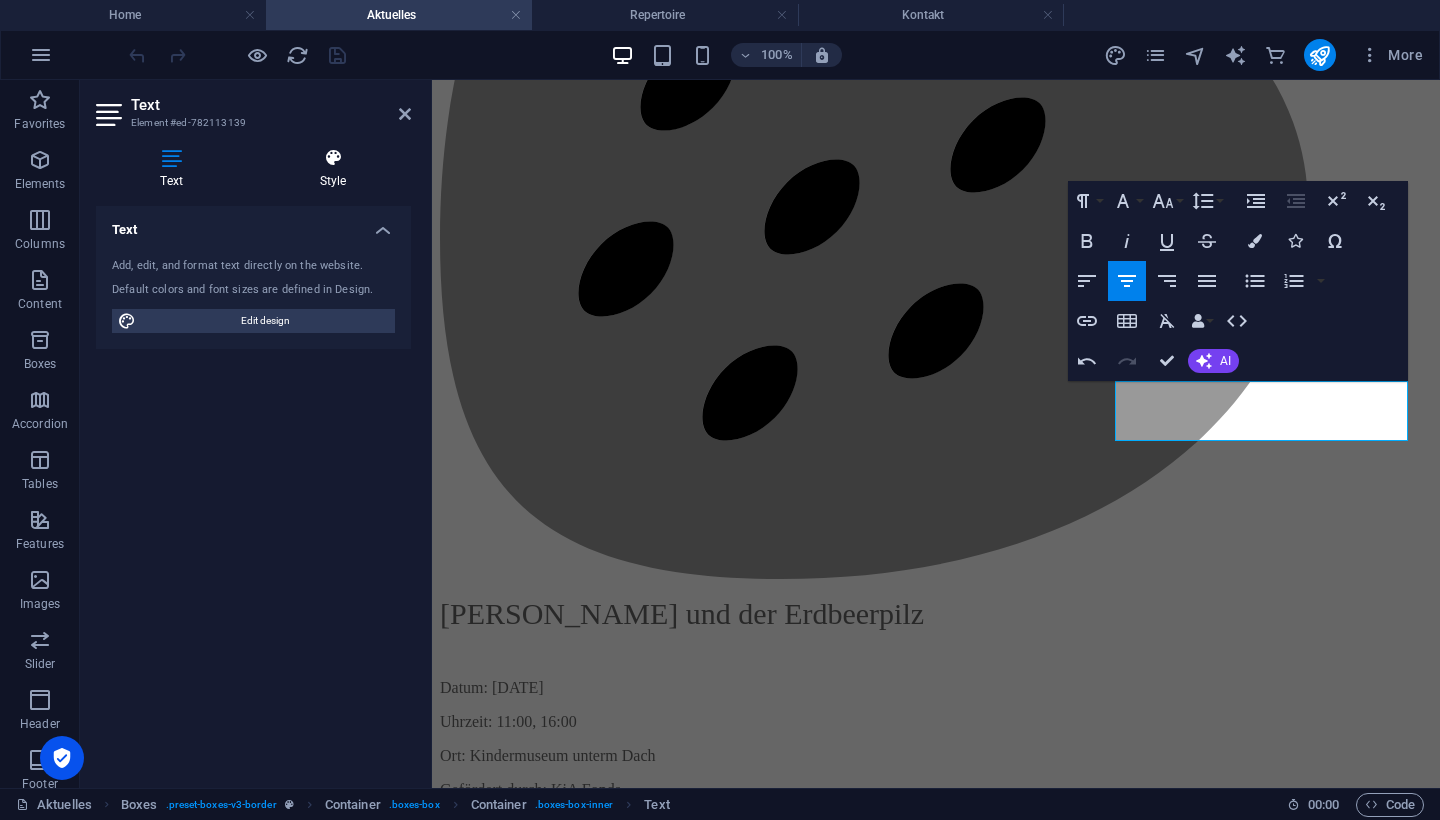 click at bounding box center [333, 158] 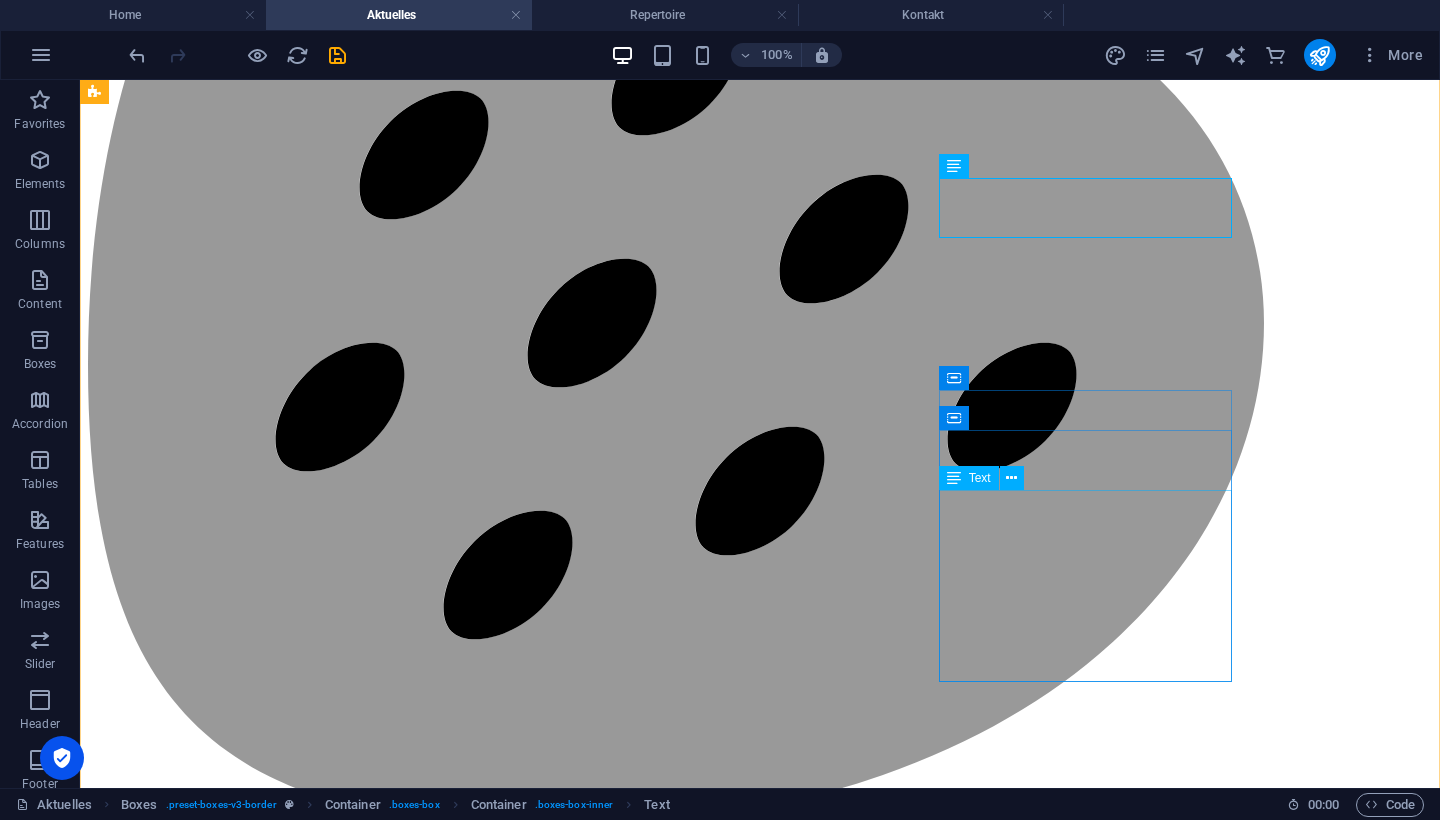 scroll, scrollTop: 2302, scrollLeft: 0, axis: vertical 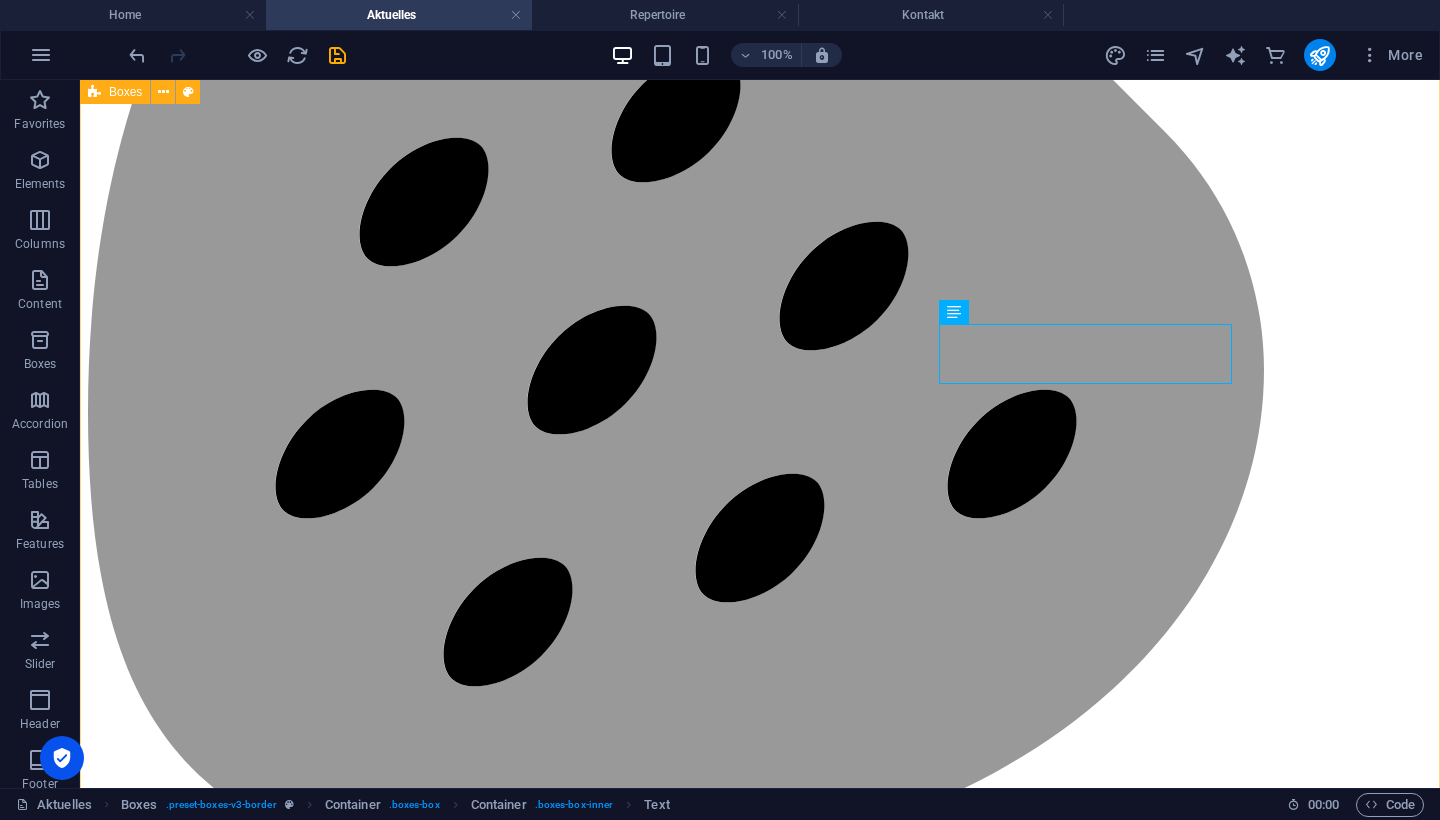 click on ".fa-secondary{opacity:.4} Malwina und der Erdbeerpilz Datum: [DATE] Uhrzeit: 11:00, 16:00 Ort: Kindermuseum unterm Dach Gefördert durch: KiA Fonds .fa-secondary{opacity:.4} Malwina und der Erdbeerpilz Datum: [DATE] Uhrzeit: 10:00 Ort: [PERSON_NAME]-Bibliothek Gefördert durch: KiA Fonds .fa-secondary{opacity:.4} Malwina und der Erdbeerpilz Datum: [DATE] Uhrzeit: 10:00 Ort: Bibliothek im [GEOGRAPHIC_DATA][PERSON_NAME] [GEOGRAPHIC_DATA] durch: KiA Fonds .fa-secondary{opacity:.4} Malwina und der Erdbeerpilz Datum: [DATE] Uhrzeit: 14:00 Ort: [PERSON_NAME]- und Jugendkulturzentrum Gefördert durch: KiA Fonds .fa-secondary{opacity:.4} Malwina und der Erdbeerpilz Datum: [DATE] Uhrzeit: 09:30, 11:00 Ort: Mittelpunktbibliothek EhmWelk Gefördert durch: KiA Fonds .fa-secondary{opacity:.4} Malwina und der Erdbeerpilz Datum: [DATE] Uhrzeit: 10:00 Ort: Gartenarbeitsschule [PERSON_NAME] Gefördert durch: KiA Fonds .fa-secondary{opacity:.4} Malwina und der Erdbeerpilz Datum: [DATE] Uhrzeit: 15:30 University" at bounding box center (760, 23250) 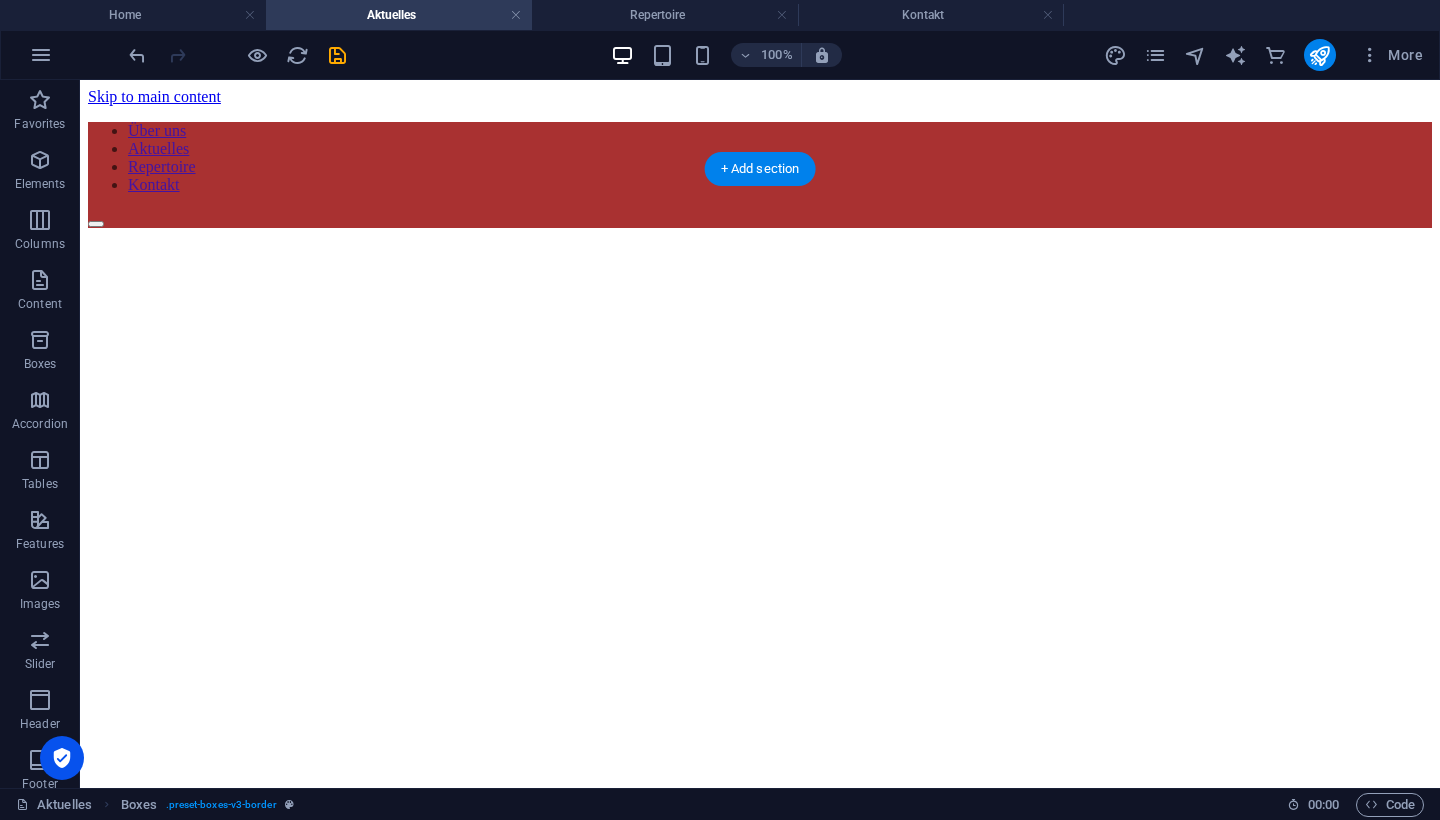 scroll, scrollTop: 0, scrollLeft: 0, axis: both 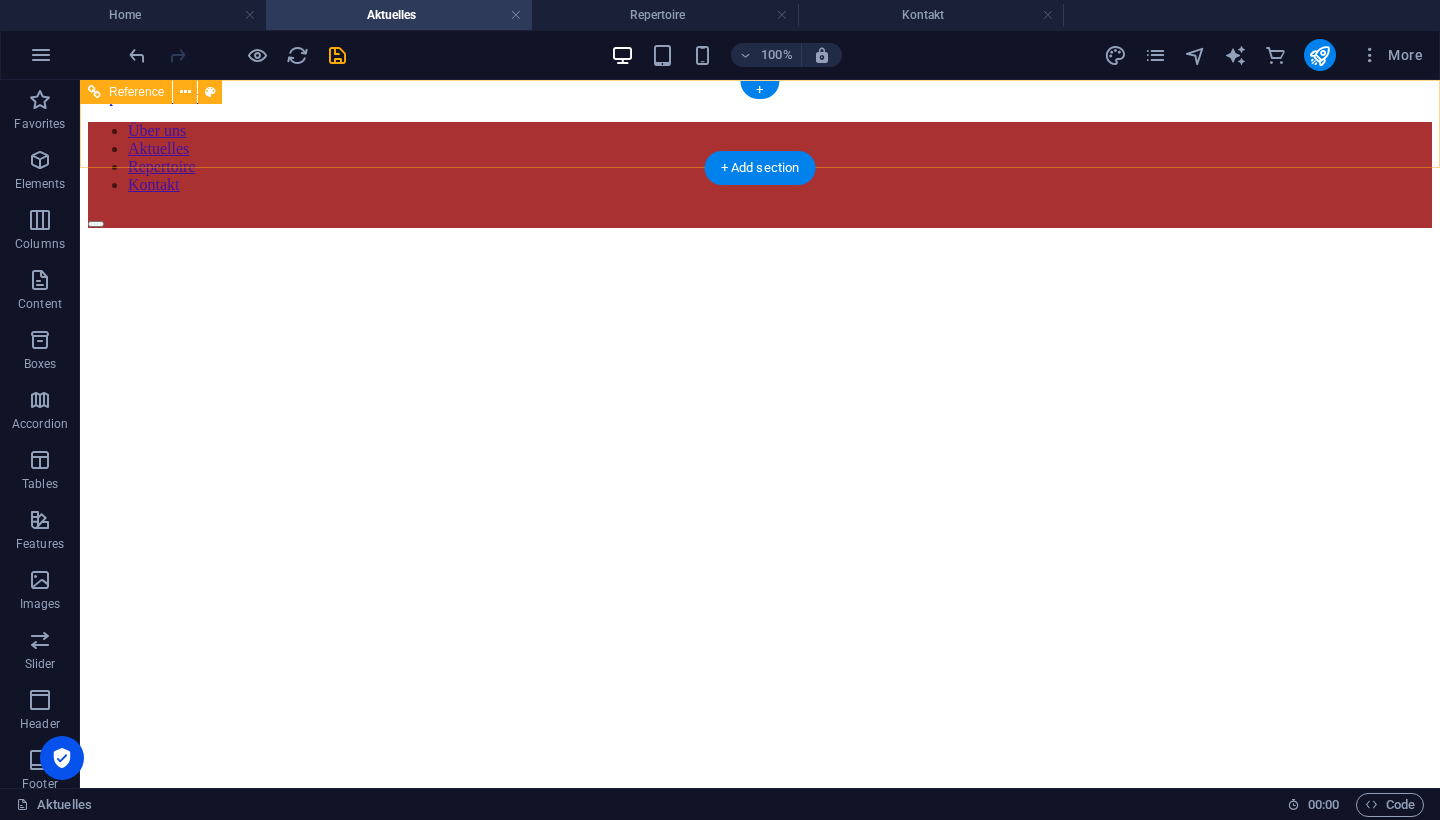 click on "Über uns Aktuelles Repertoire Kontakt" at bounding box center [760, 158] 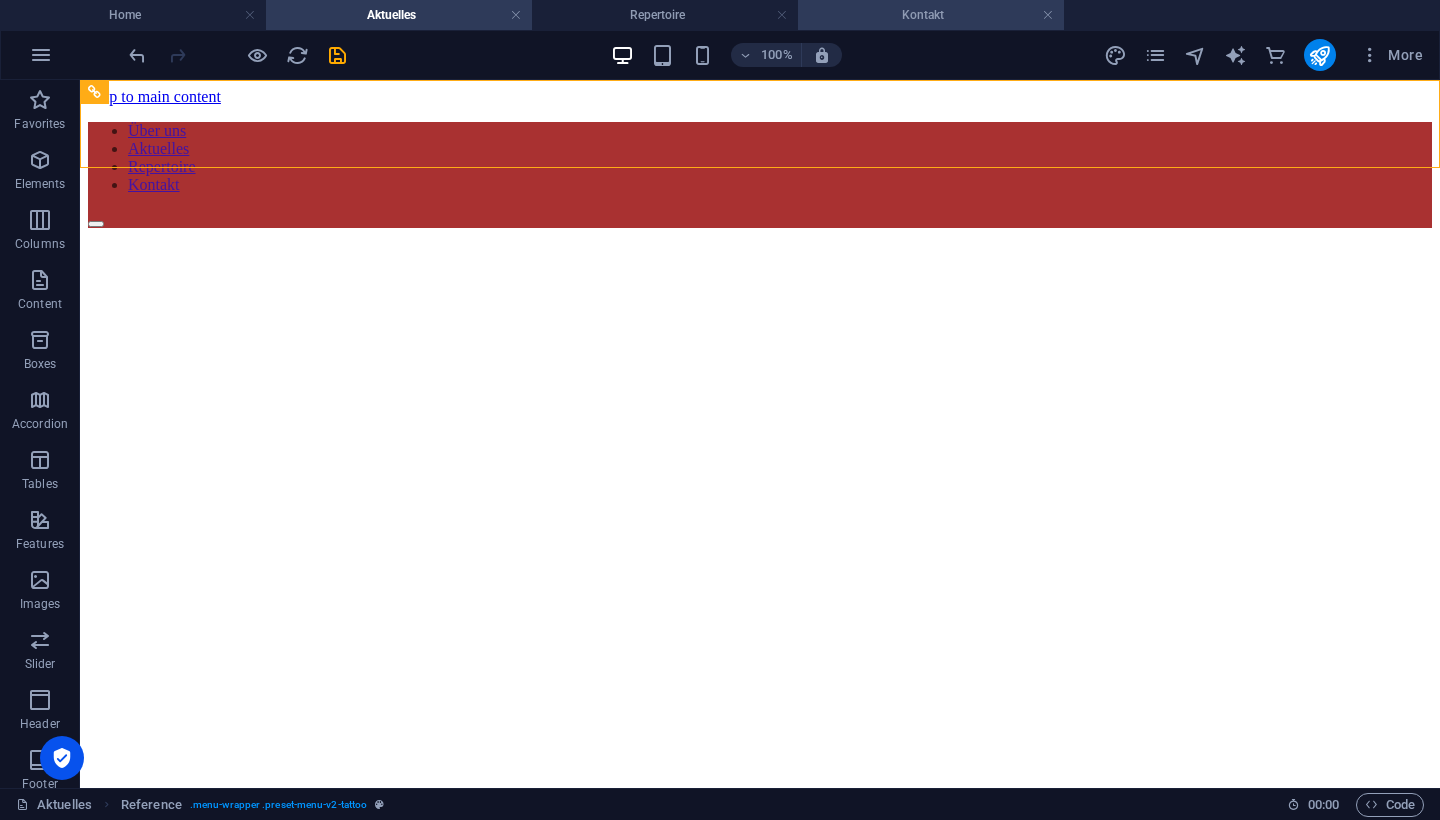 click on "Kontakt" at bounding box center (931, 15) 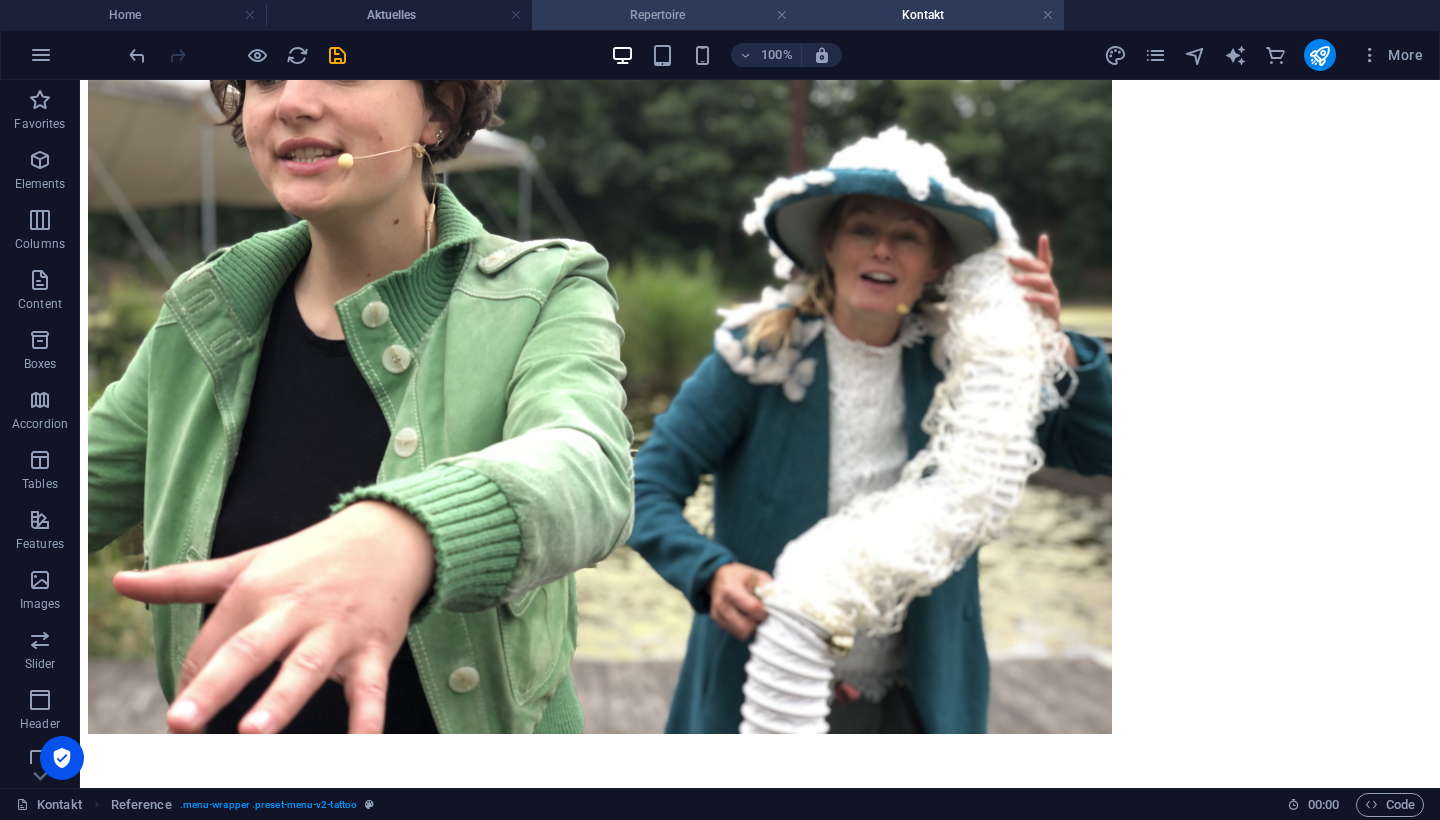 click on "Repertoire" at bounding box center (665, 15) 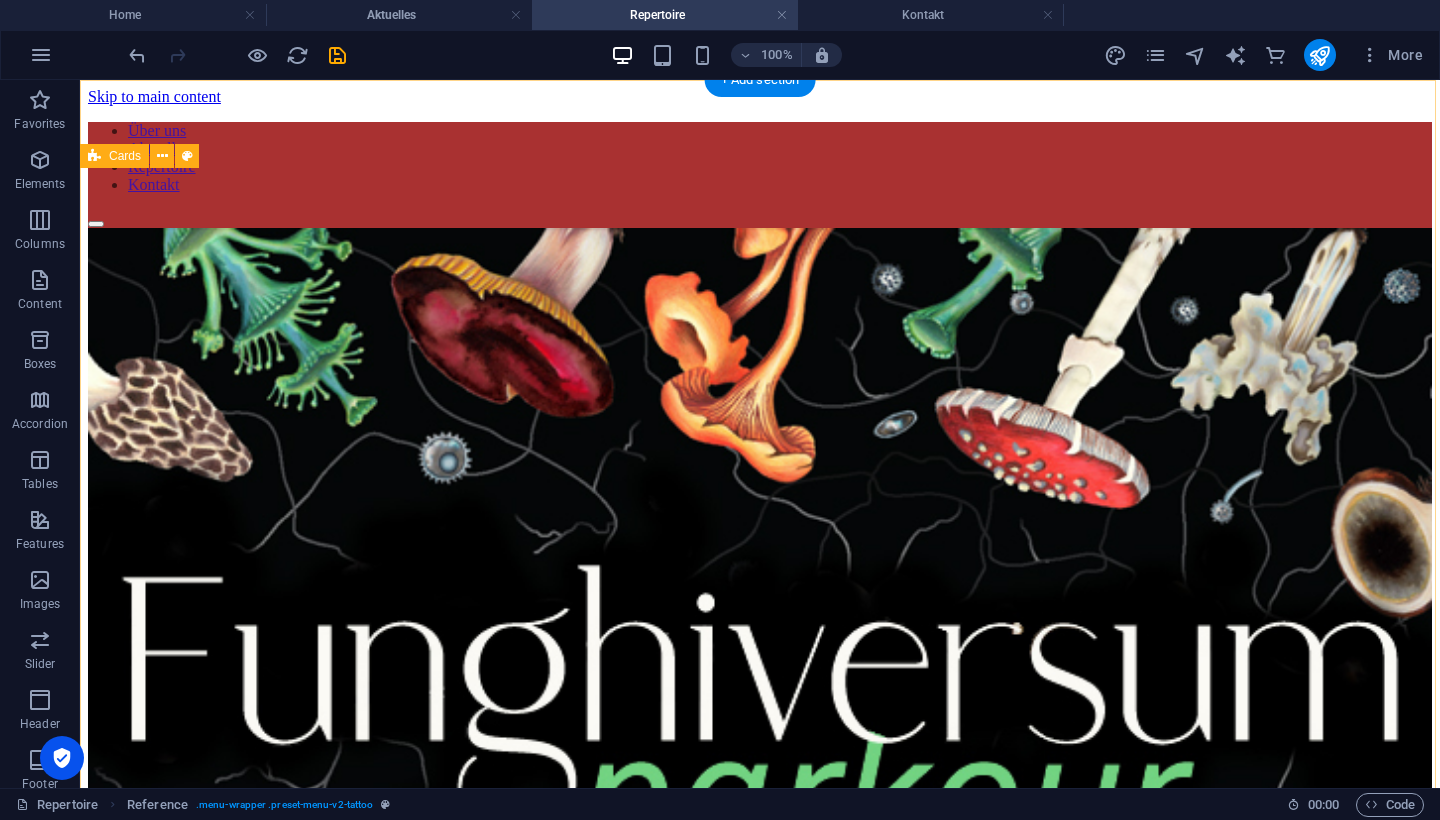 scroll, scrollTop: 0, scrollLeft: 0, axis: both 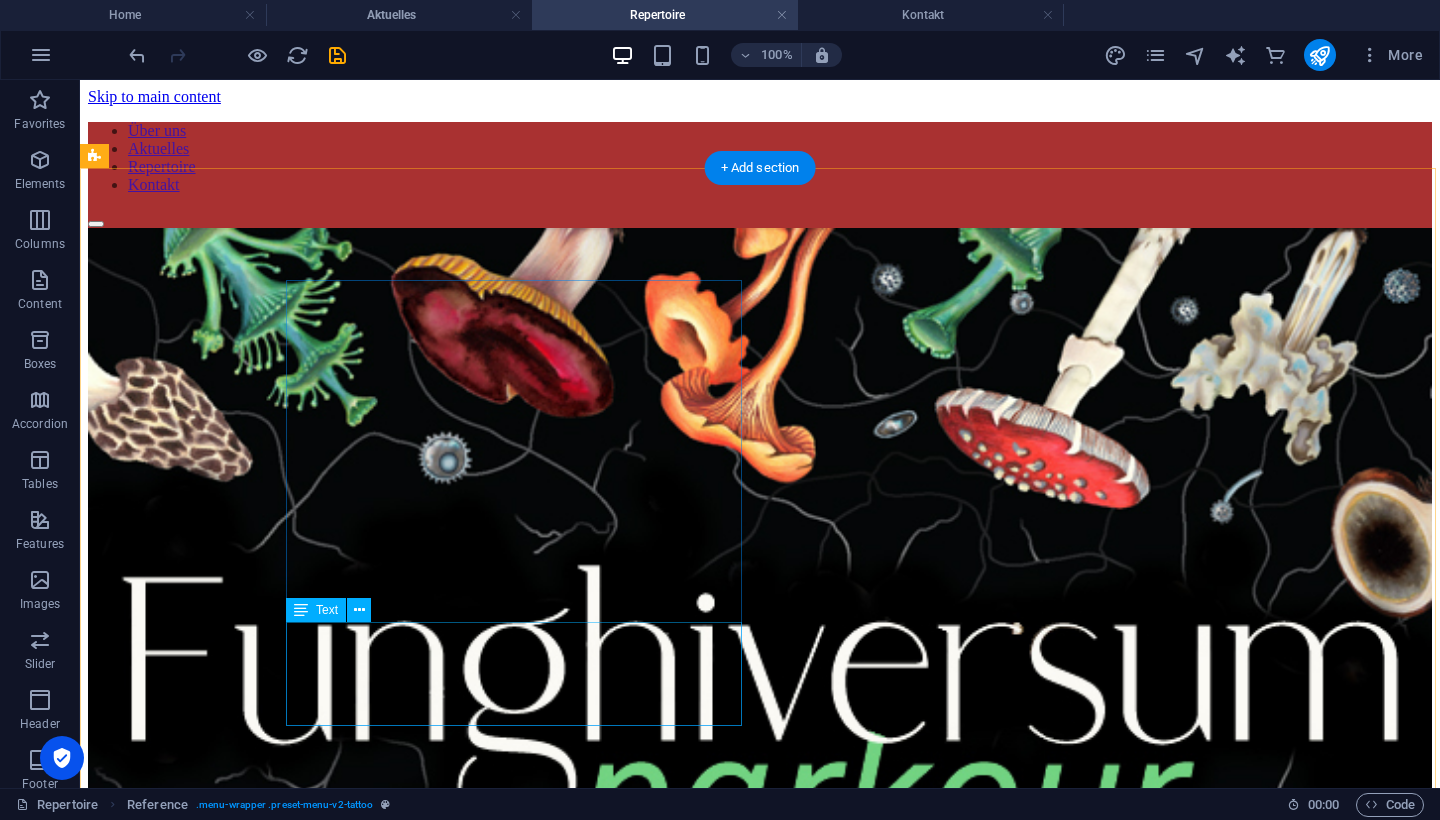 click on "Funghiversum  Parkour" at bounding box center (760, 1292) 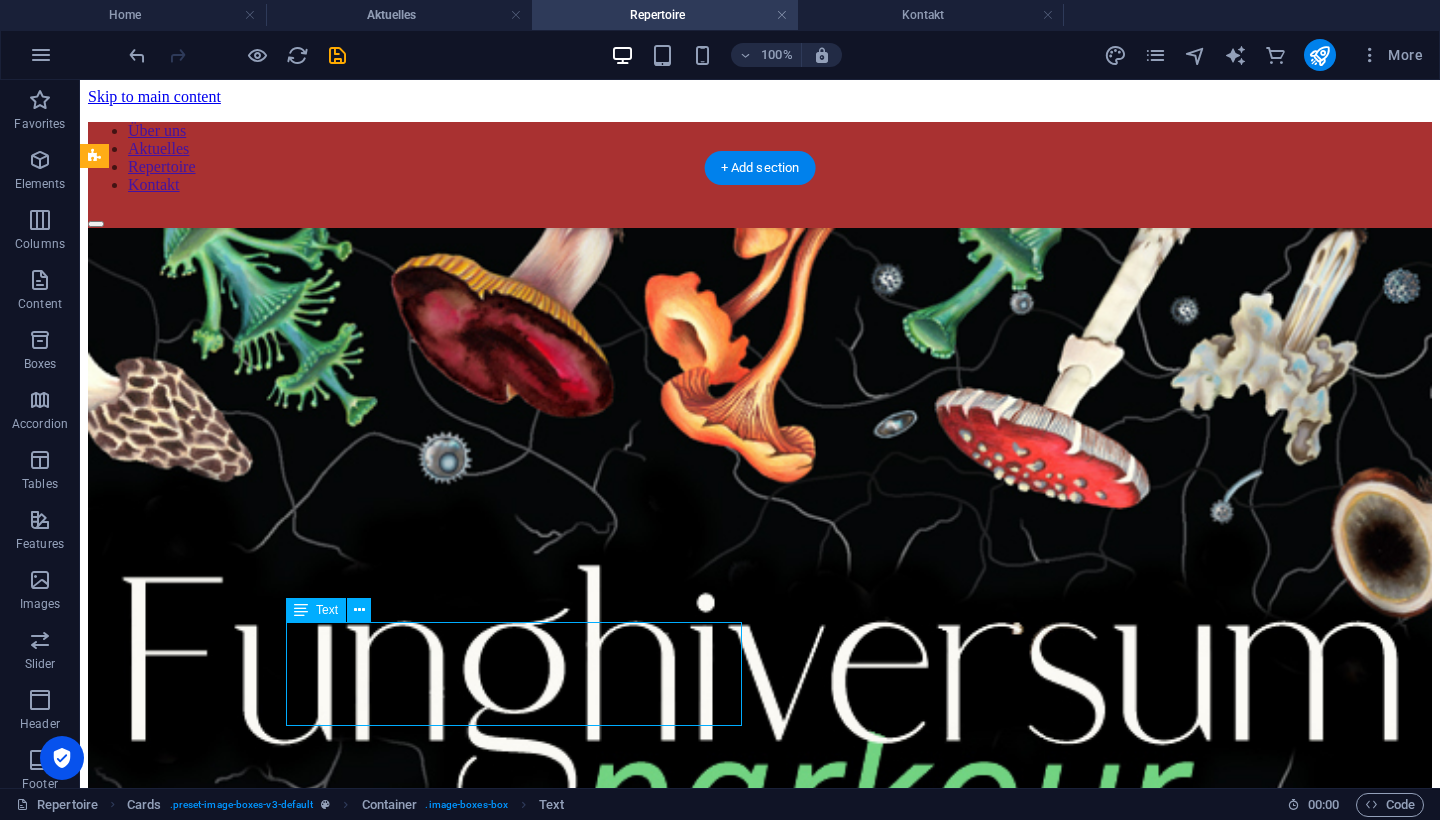 click on "Funghiversum  Parkour" at bounding box center (760, 1292) 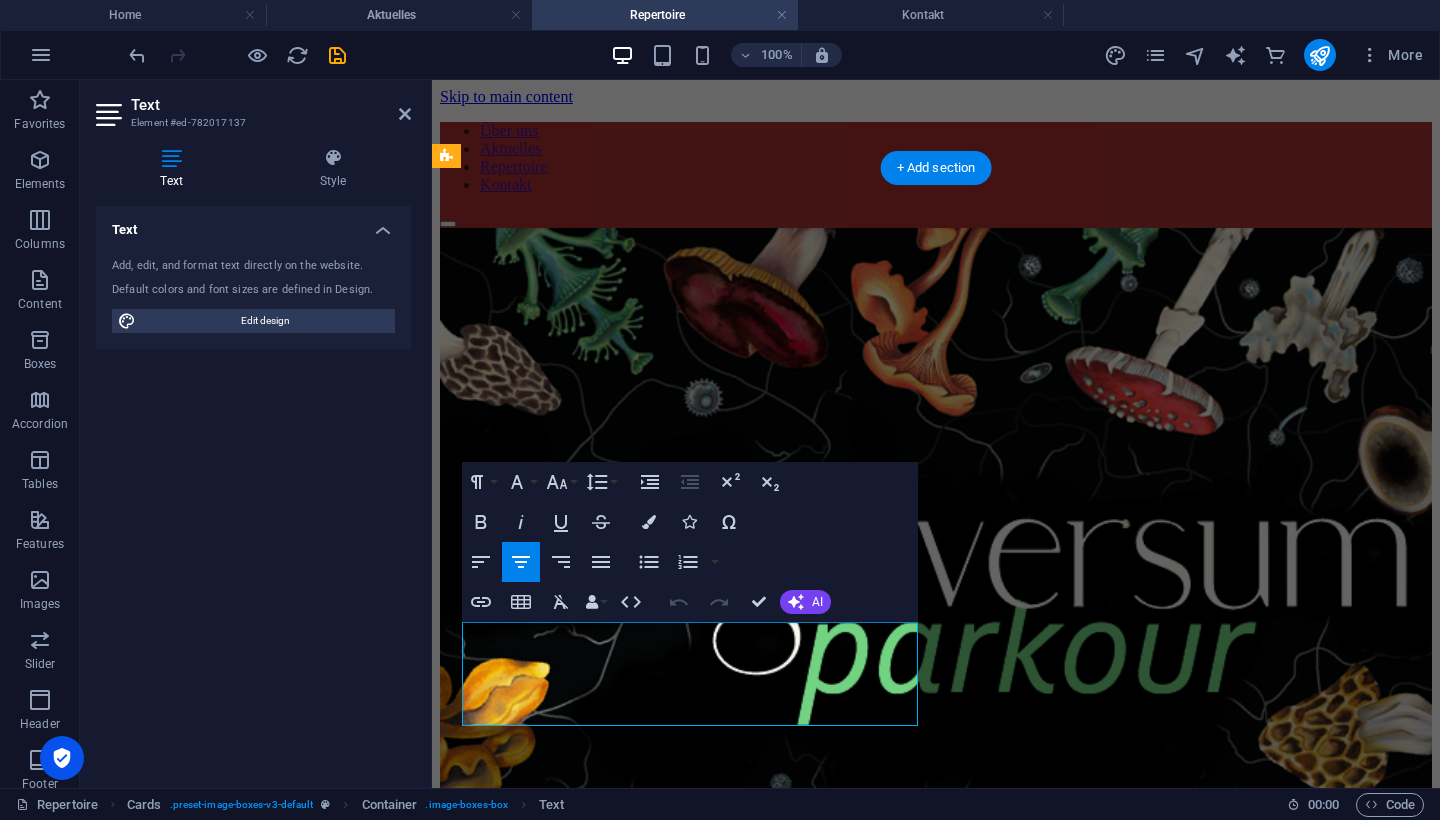click on "Parkour" at bounding box center [936, 1049] 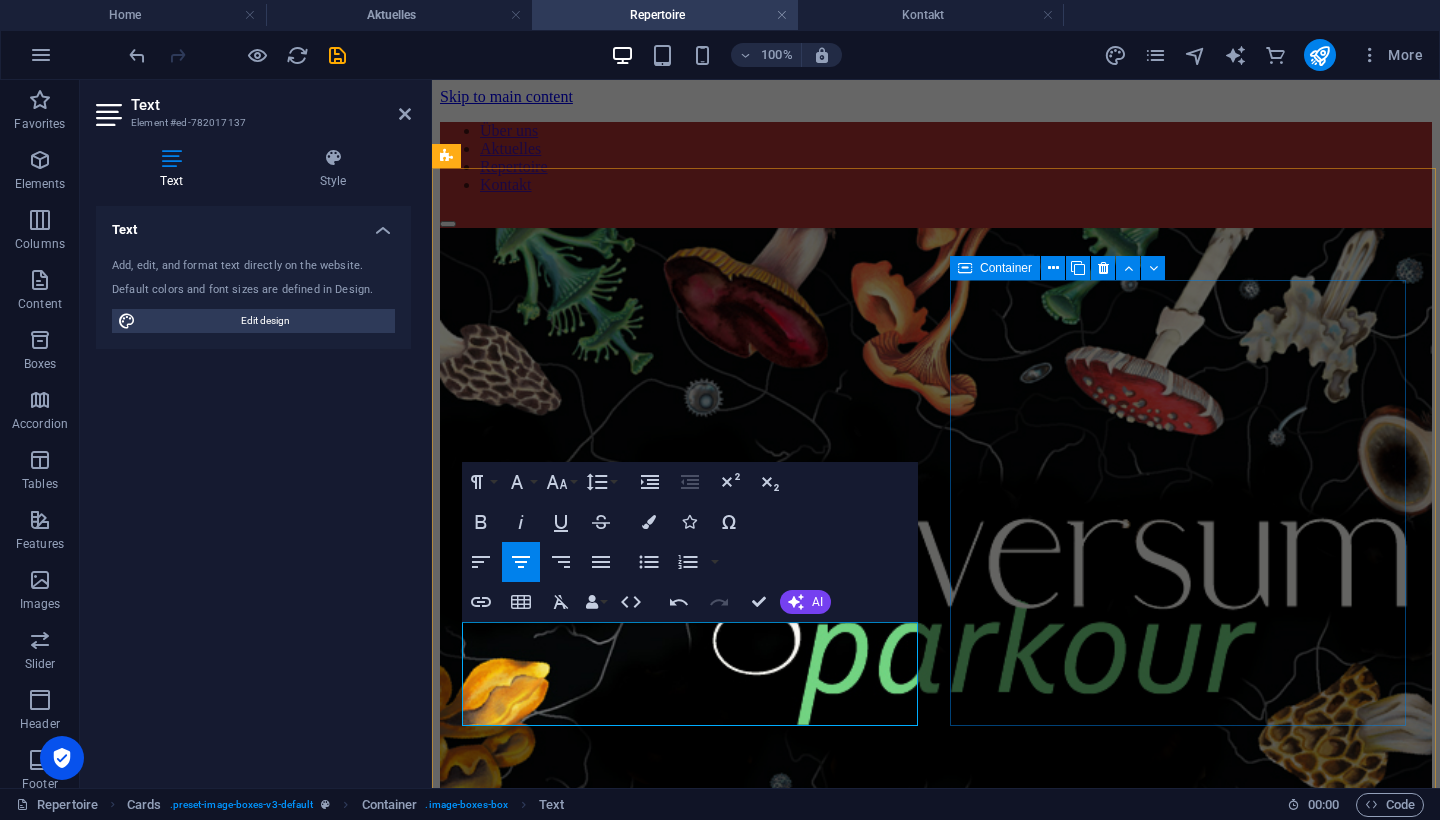 click on "[PERSON_NAME] und der Erdbeerpilz" at bounding box center (936, 1450) 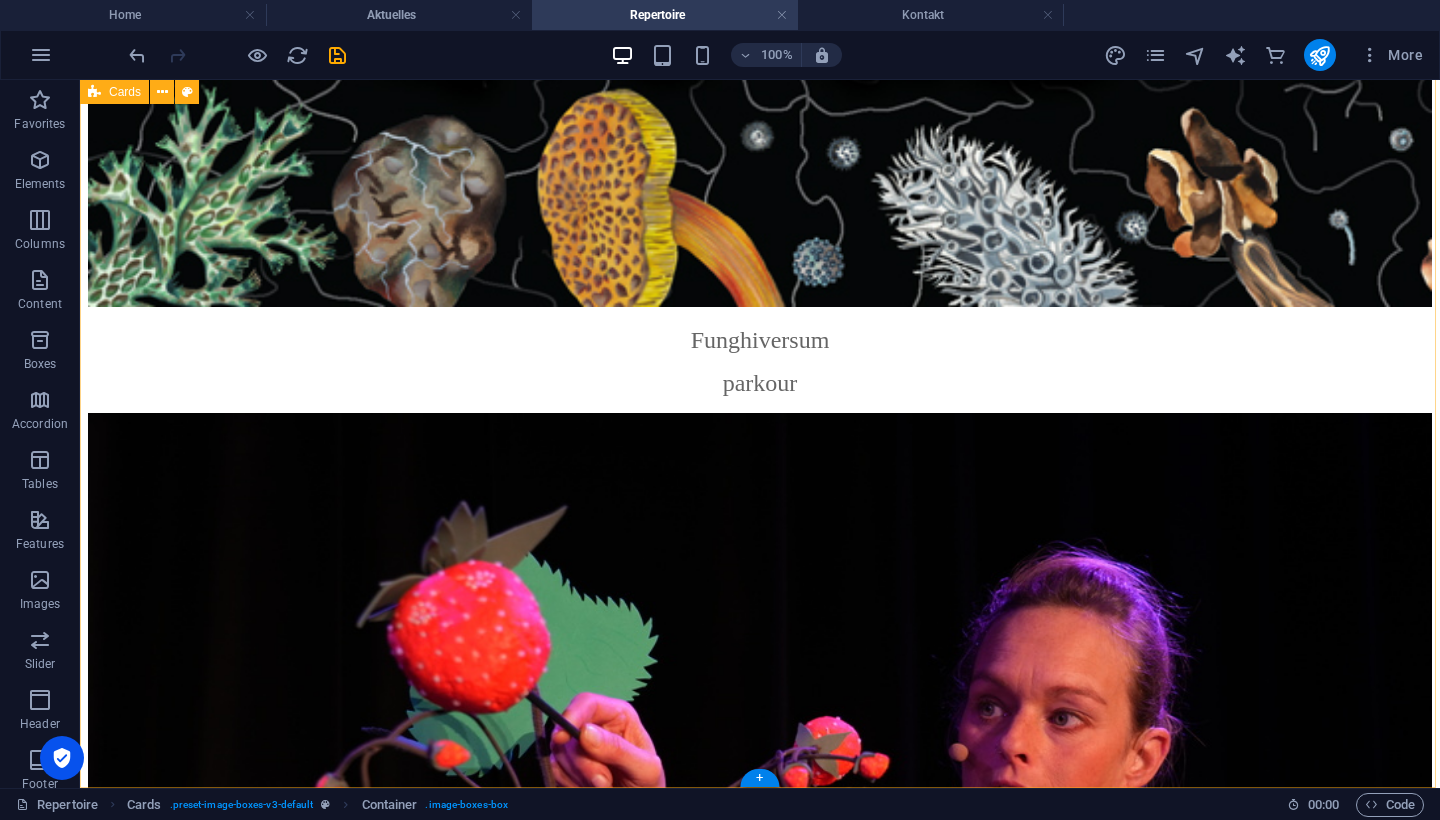 scroll, scrollTop: 929, scrollLeft: 0, axis: vertical 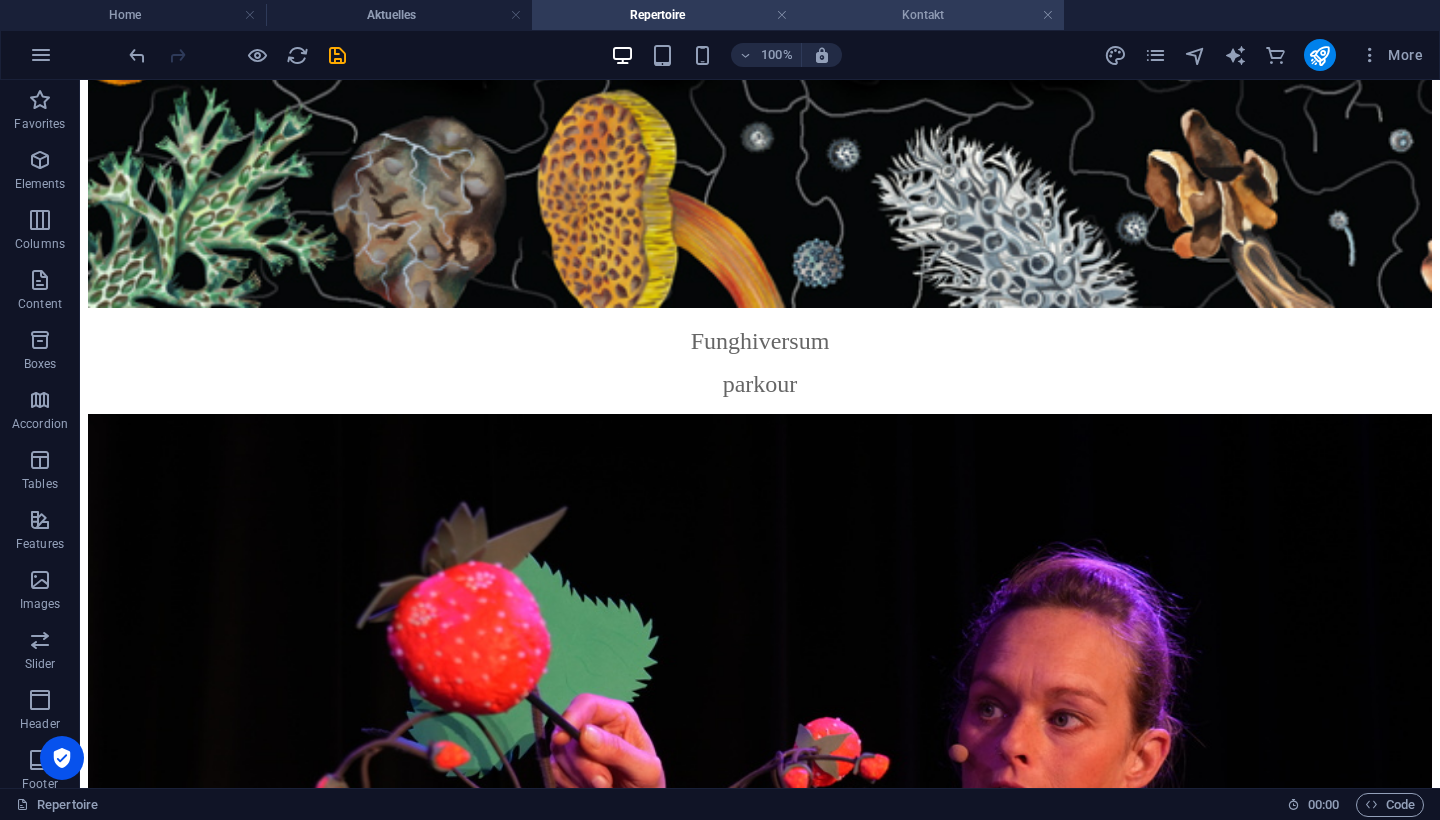 click on "Kontakt" at bounding box center [931, 15] 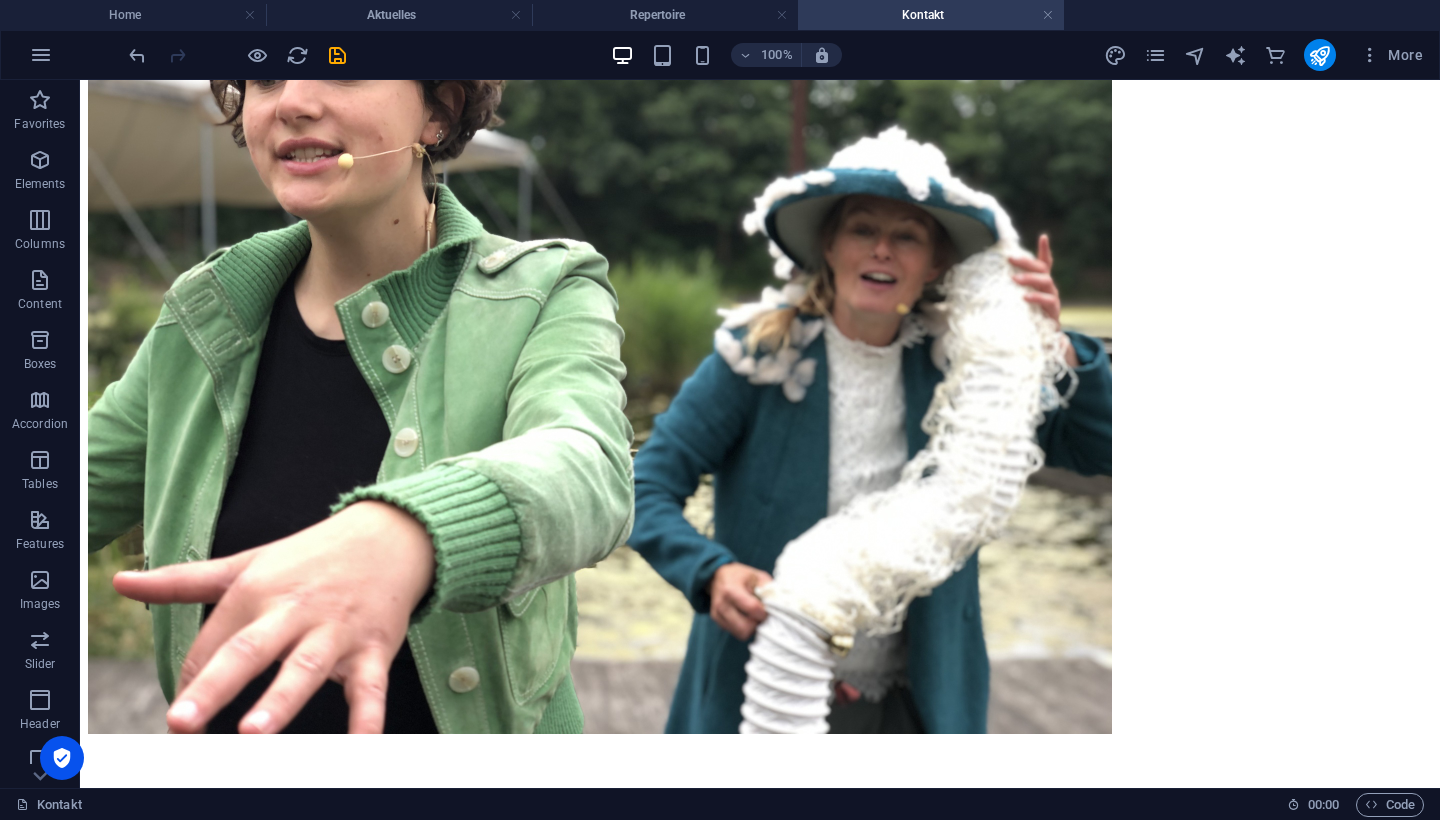 click on "100% More" at bounding box center (720, 55) 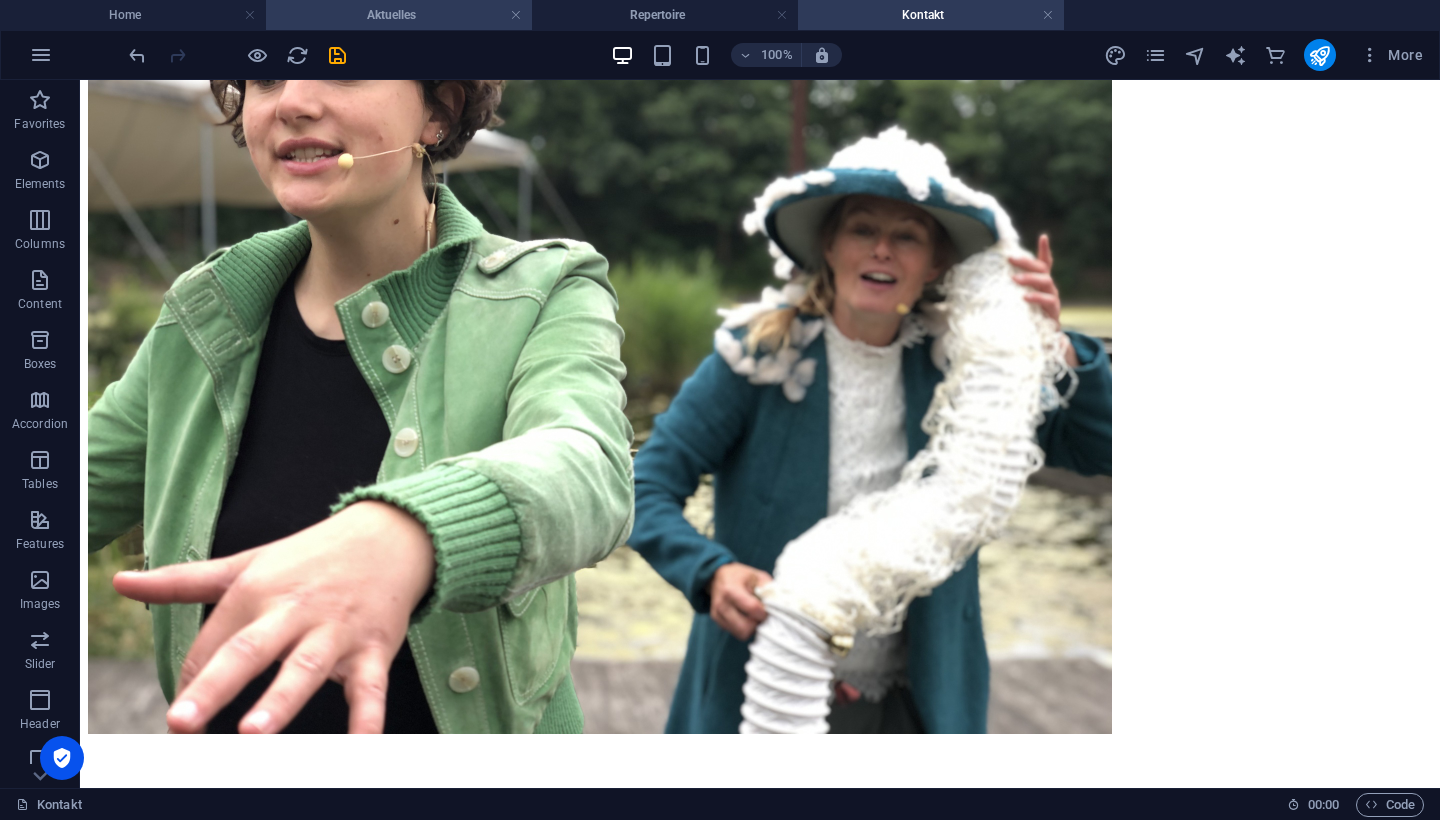click on "Aktuelles" at bounding box center (399, 15) 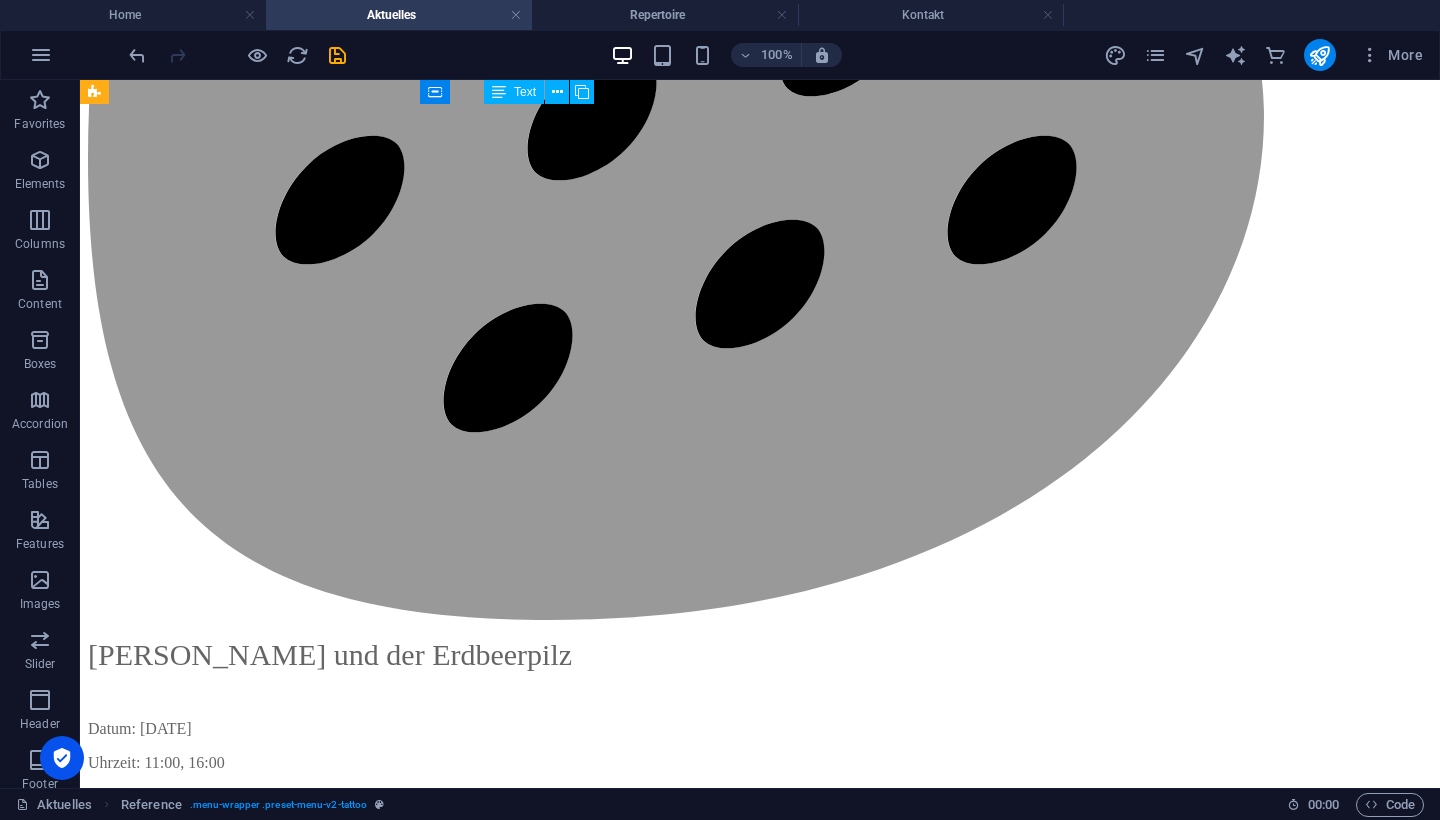 scroll, scrollTop: 2518, scrollLeft: 0, axis: vertical 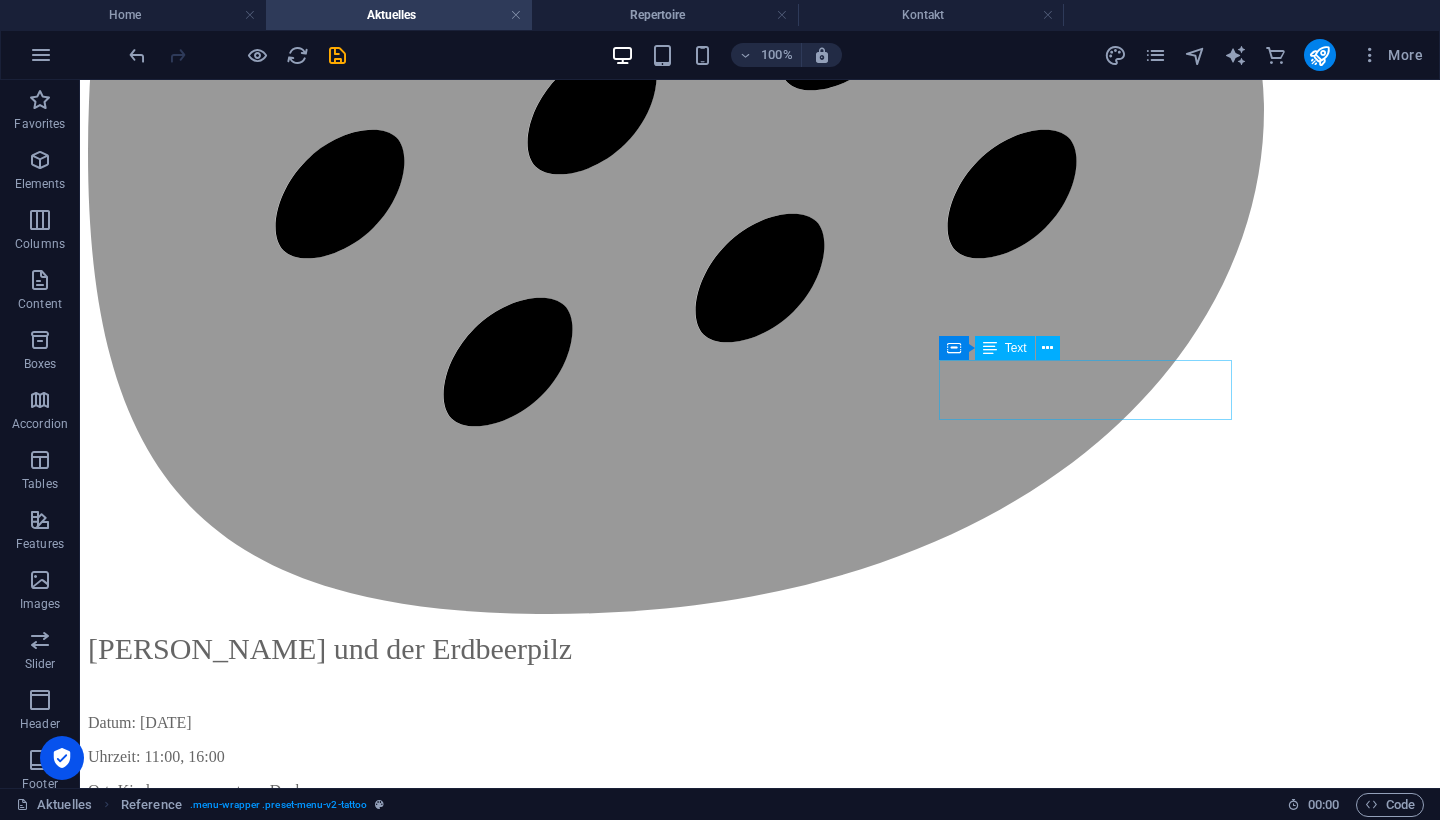 click on "Funghiversum Parkour" at bounding box center (760, 37091) 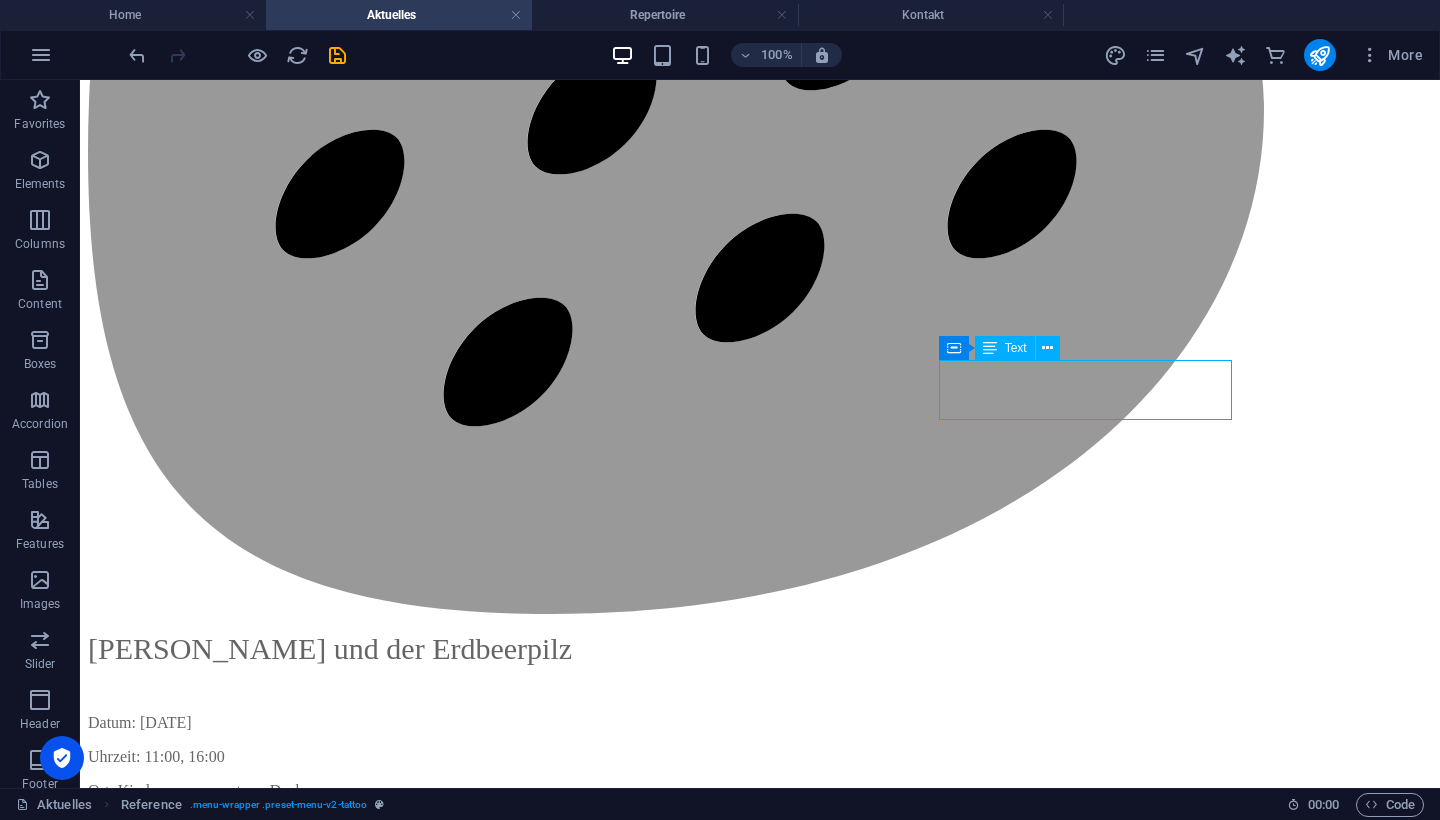 click on "Funghiversum Parkour" at bounding box center [760, 37091] 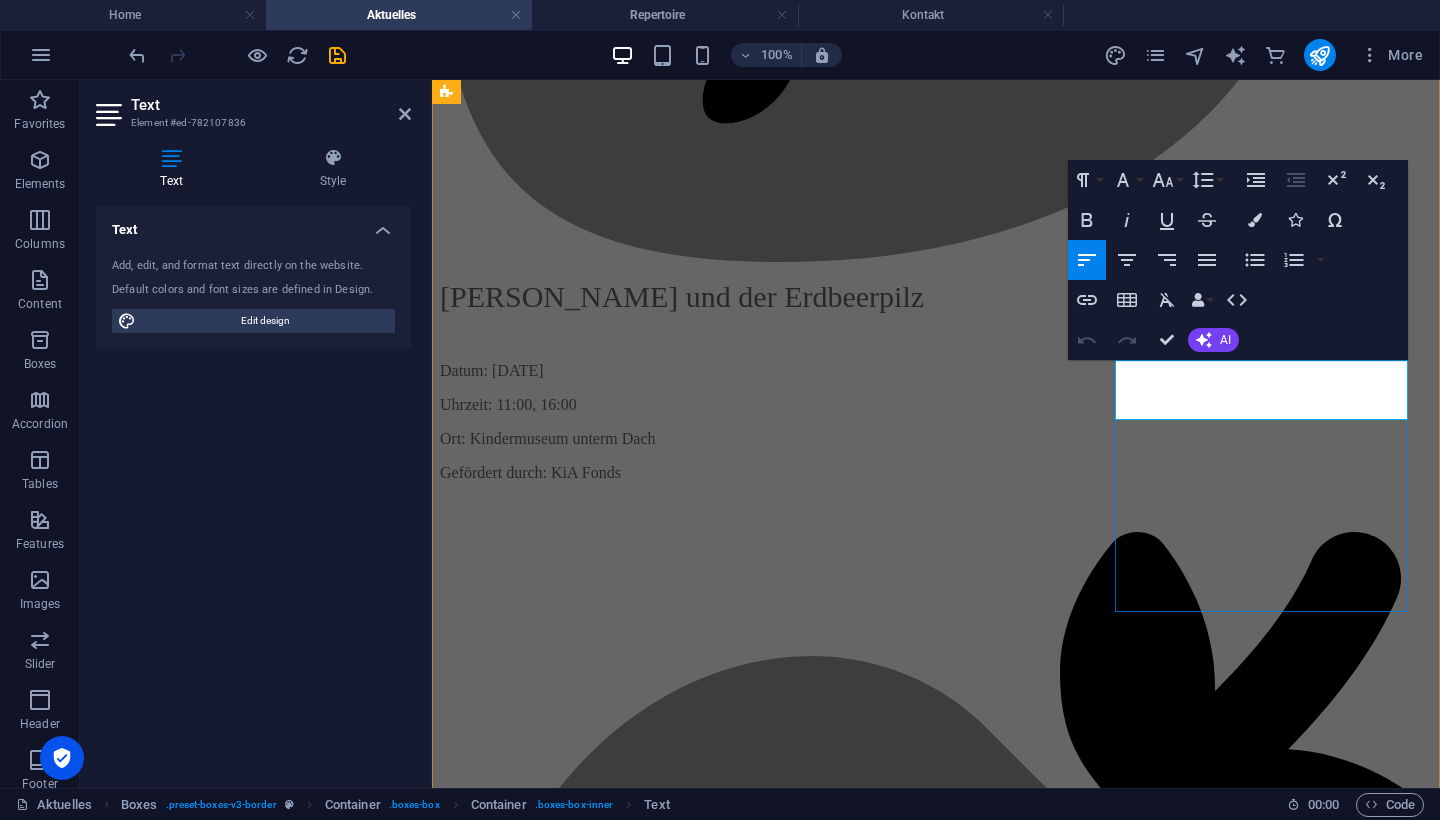 click on "Funghiversum Parkour" at bounding box center [578, 28642] 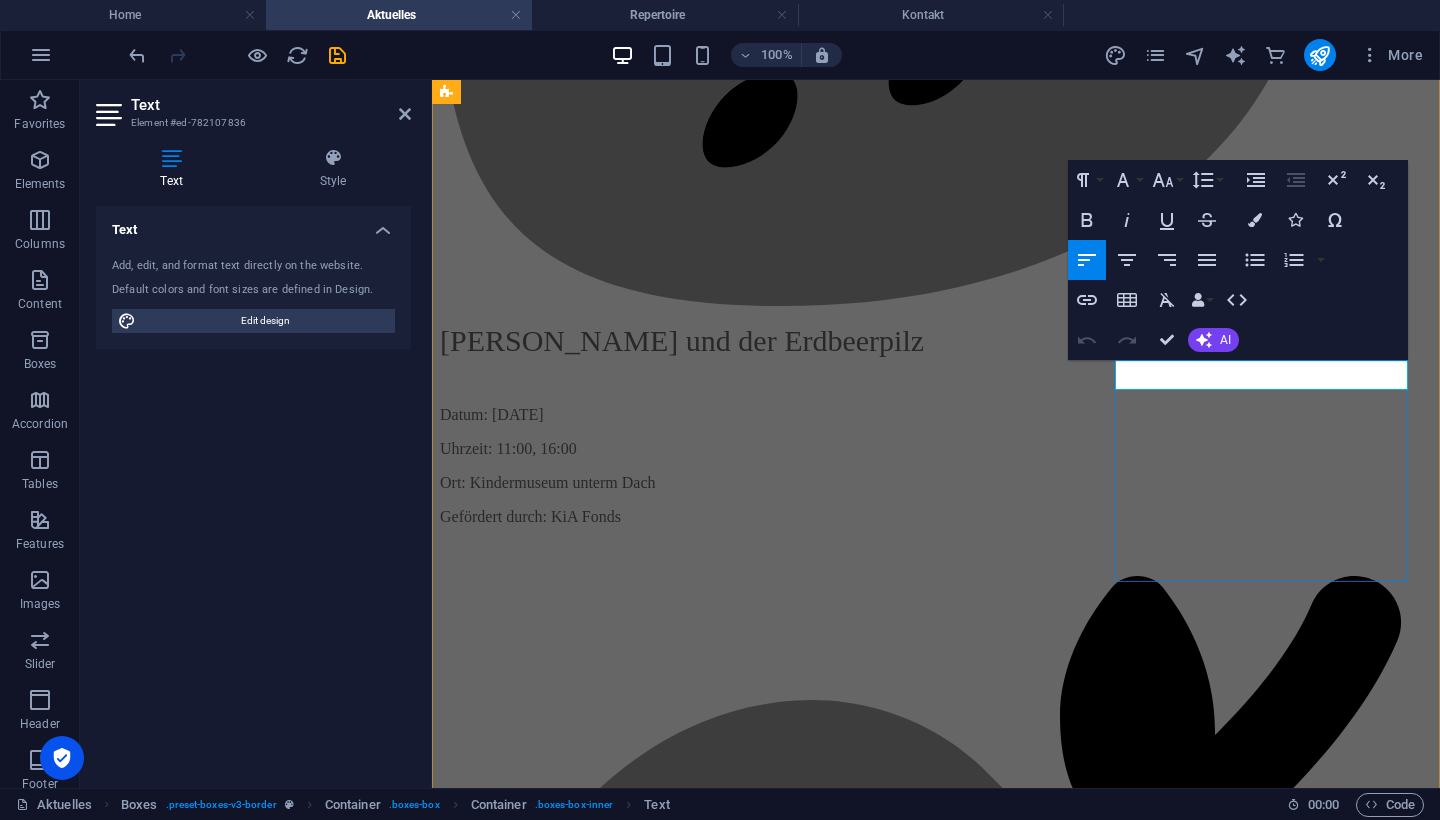 type 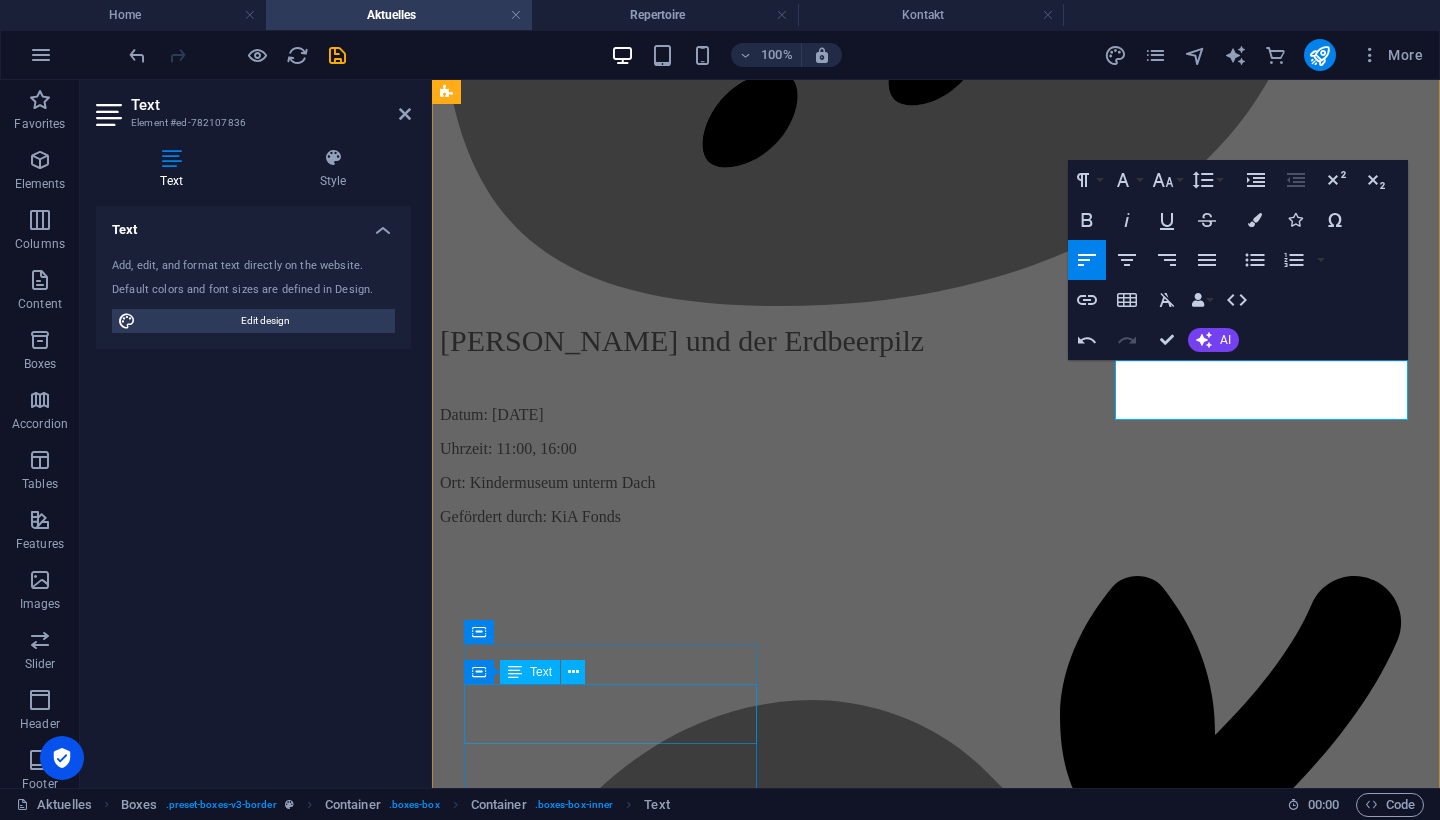 click on "Funghiversum Parkour" at bounding box center [936, 29918] 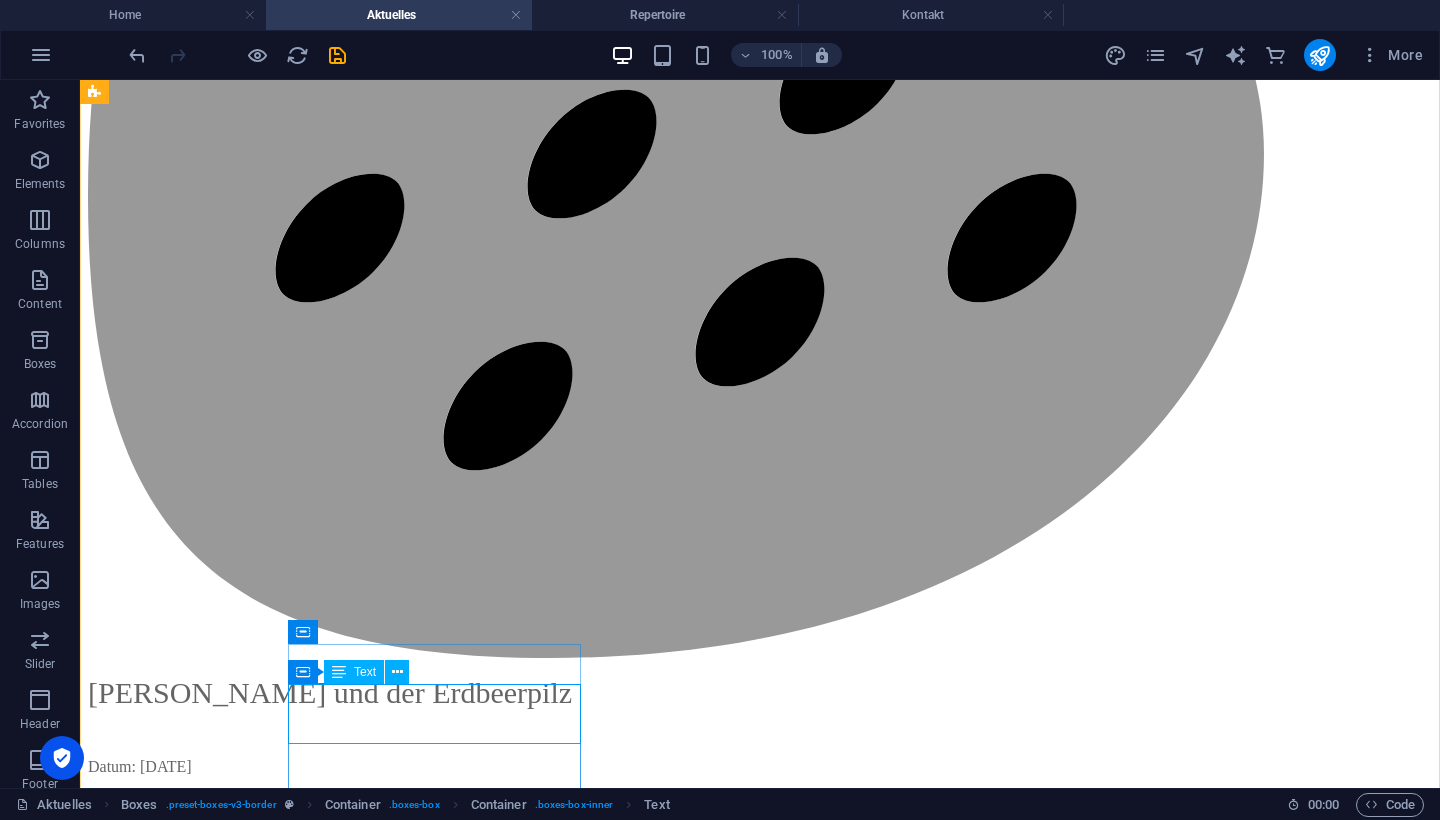 click on "Funghiversum Parkour" at bounding box center (760, 38718) 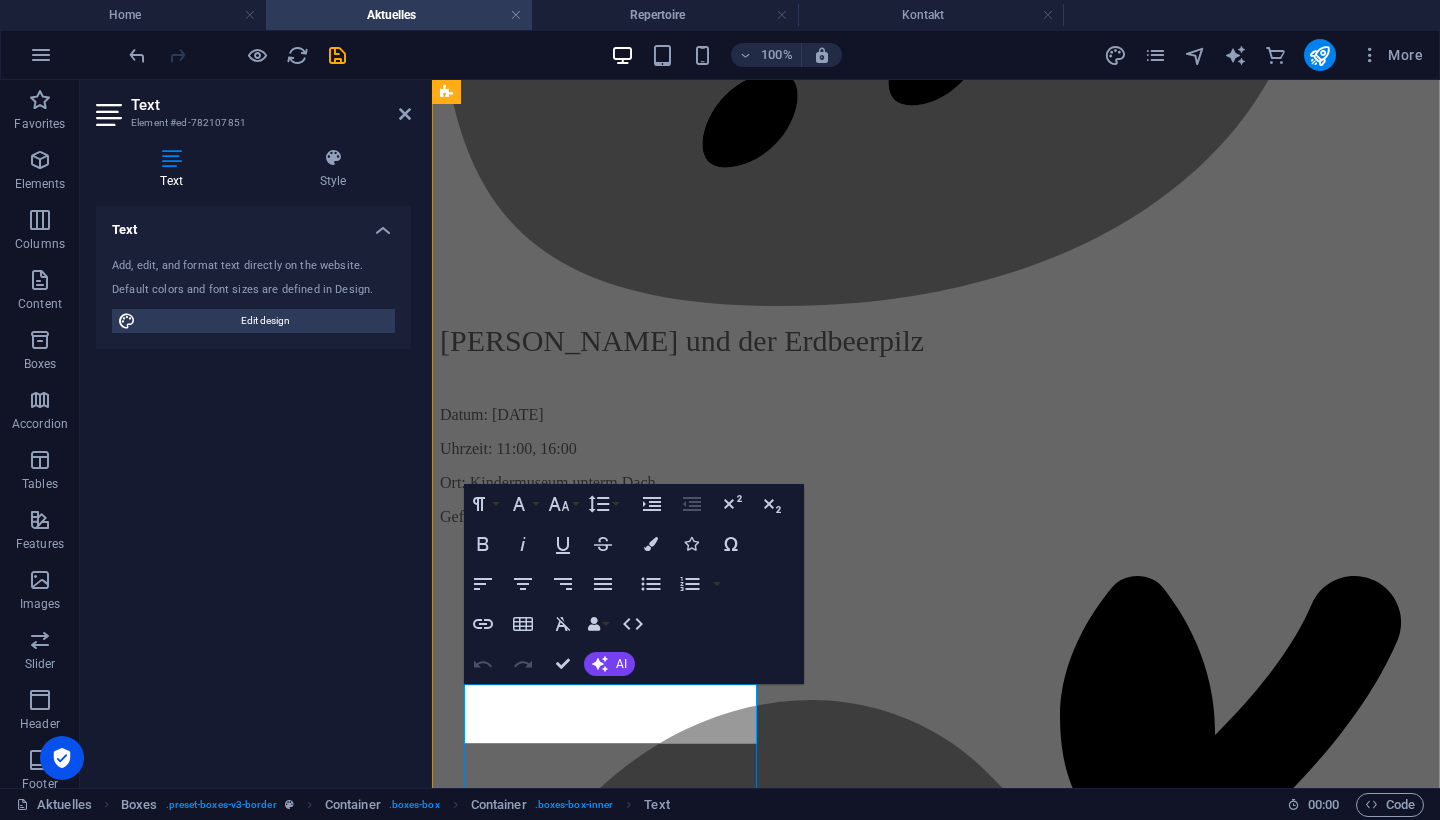 click on "Funghiversum Parkour" at bounding box center [578, 29917] 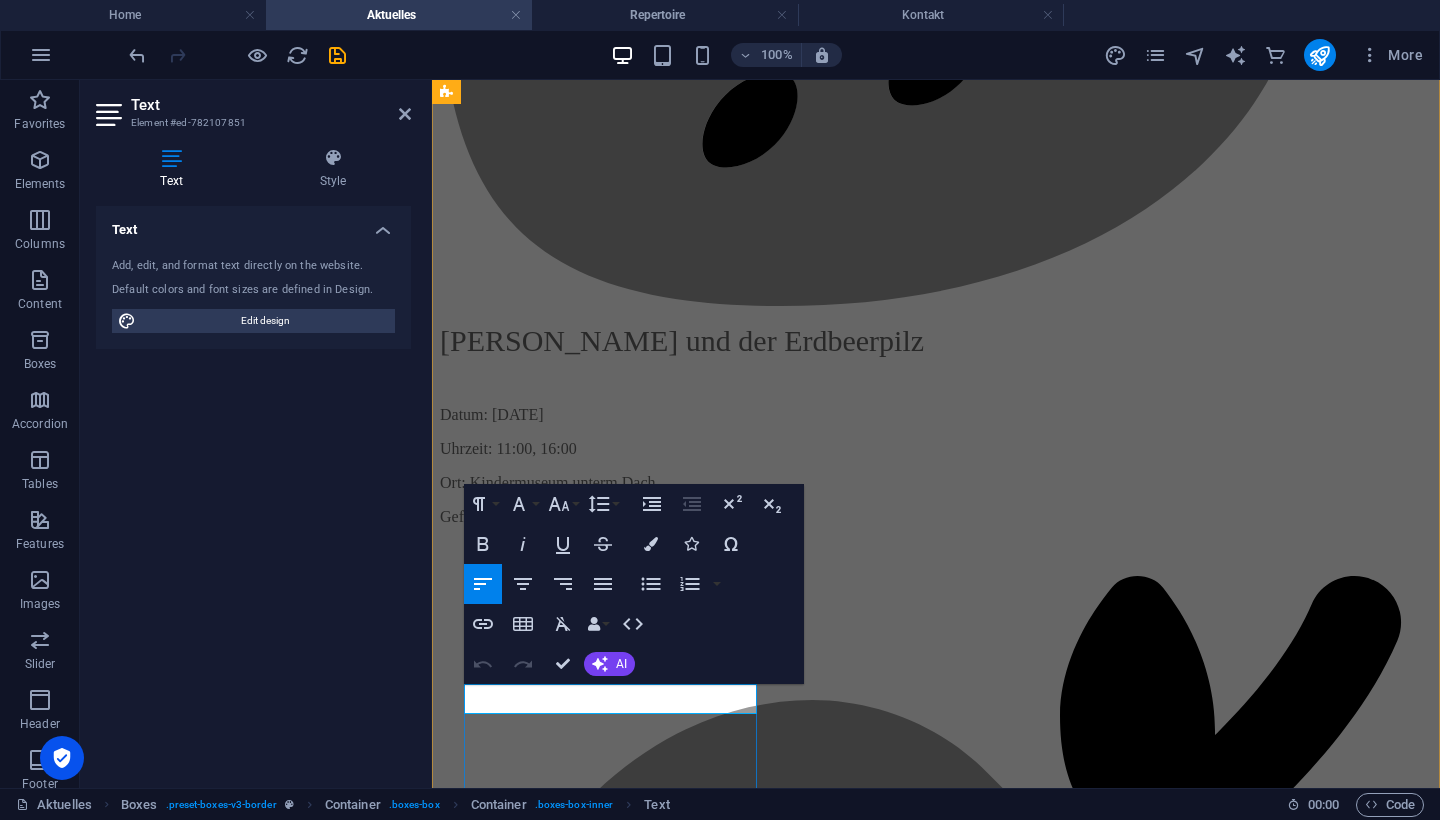 type 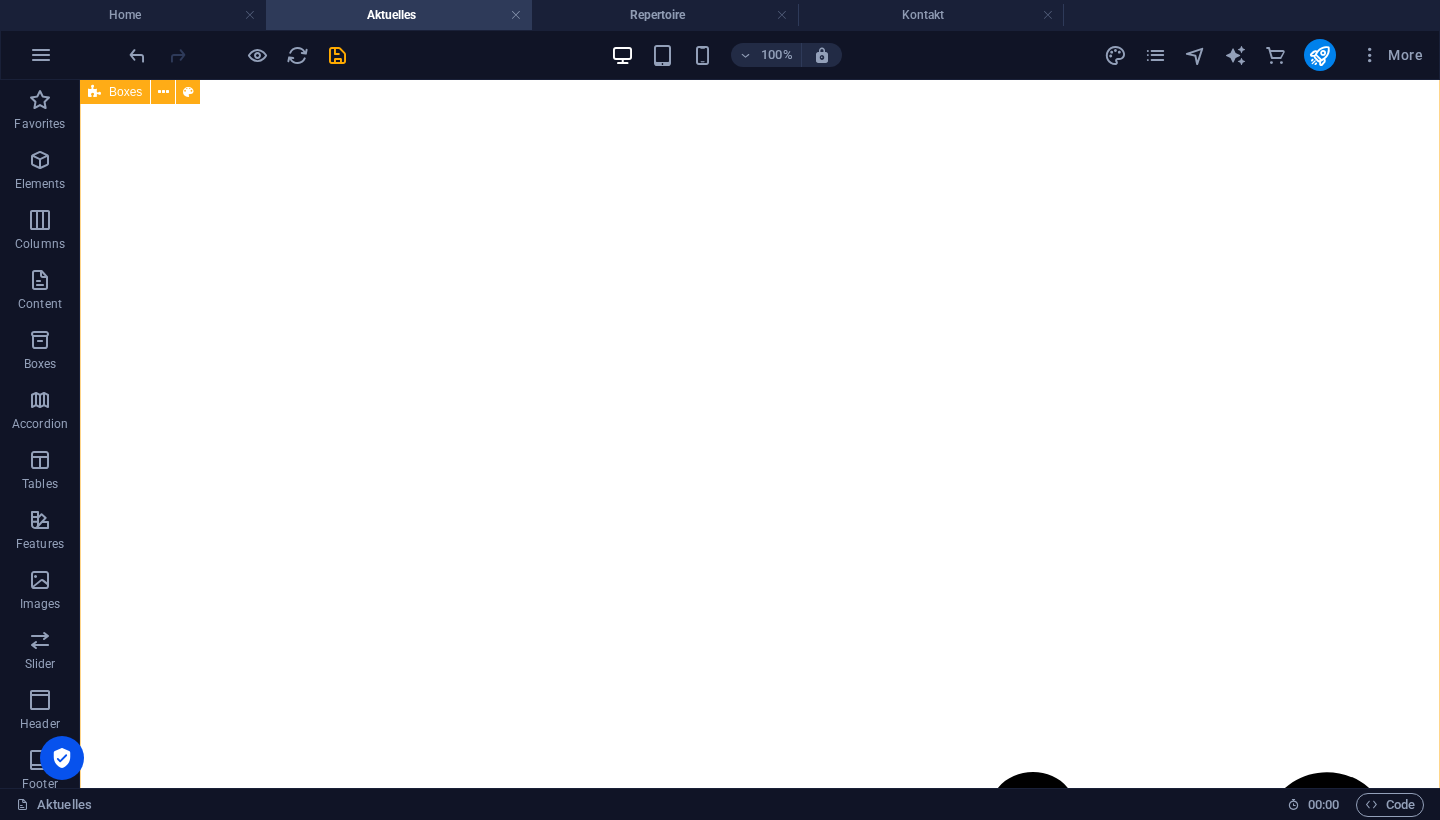 scroll, scrollTop: 1035, scrollLeft: 0, axis: vertical 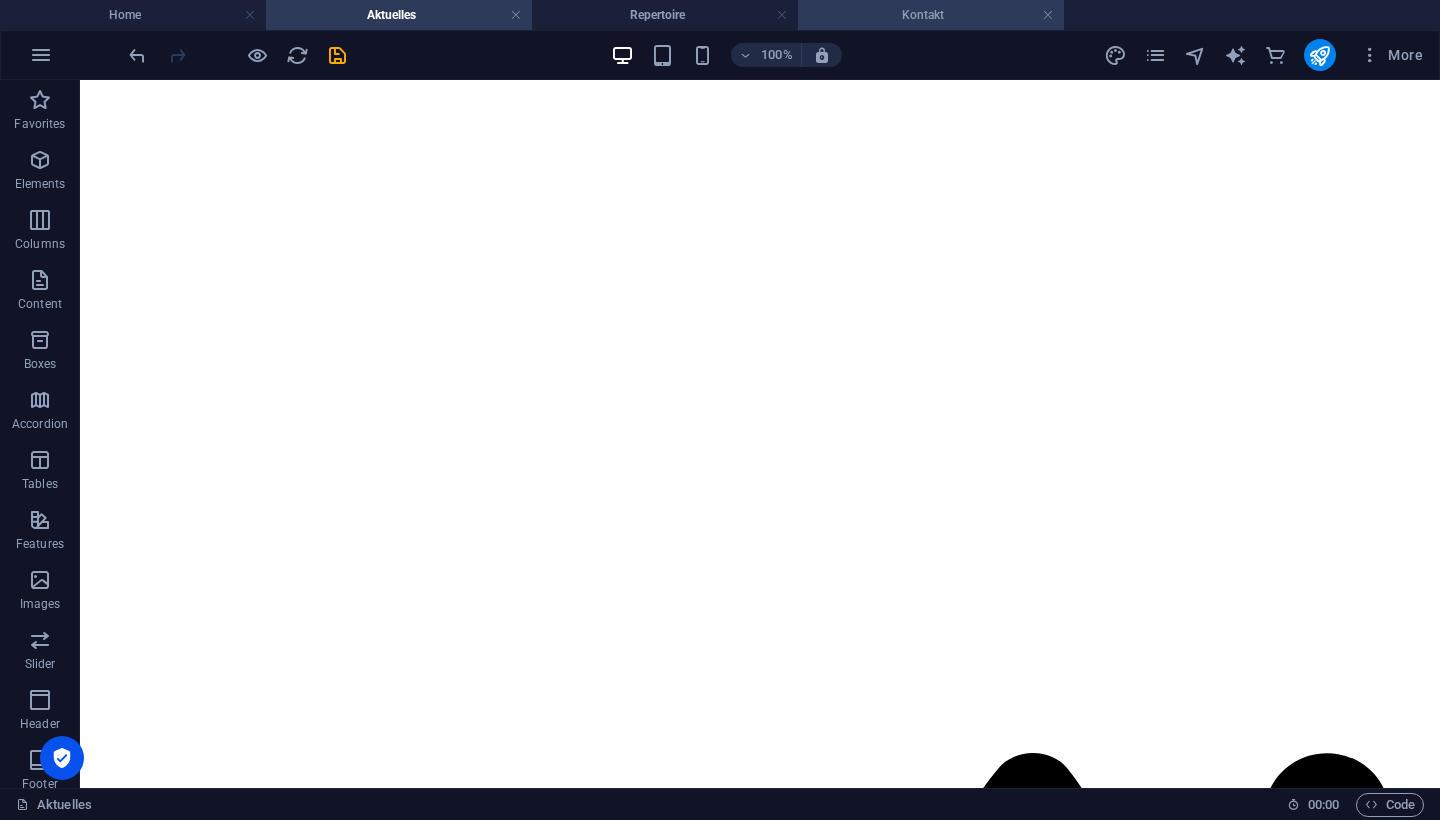 click on "Kontakt" at bounding box center [931, 15] 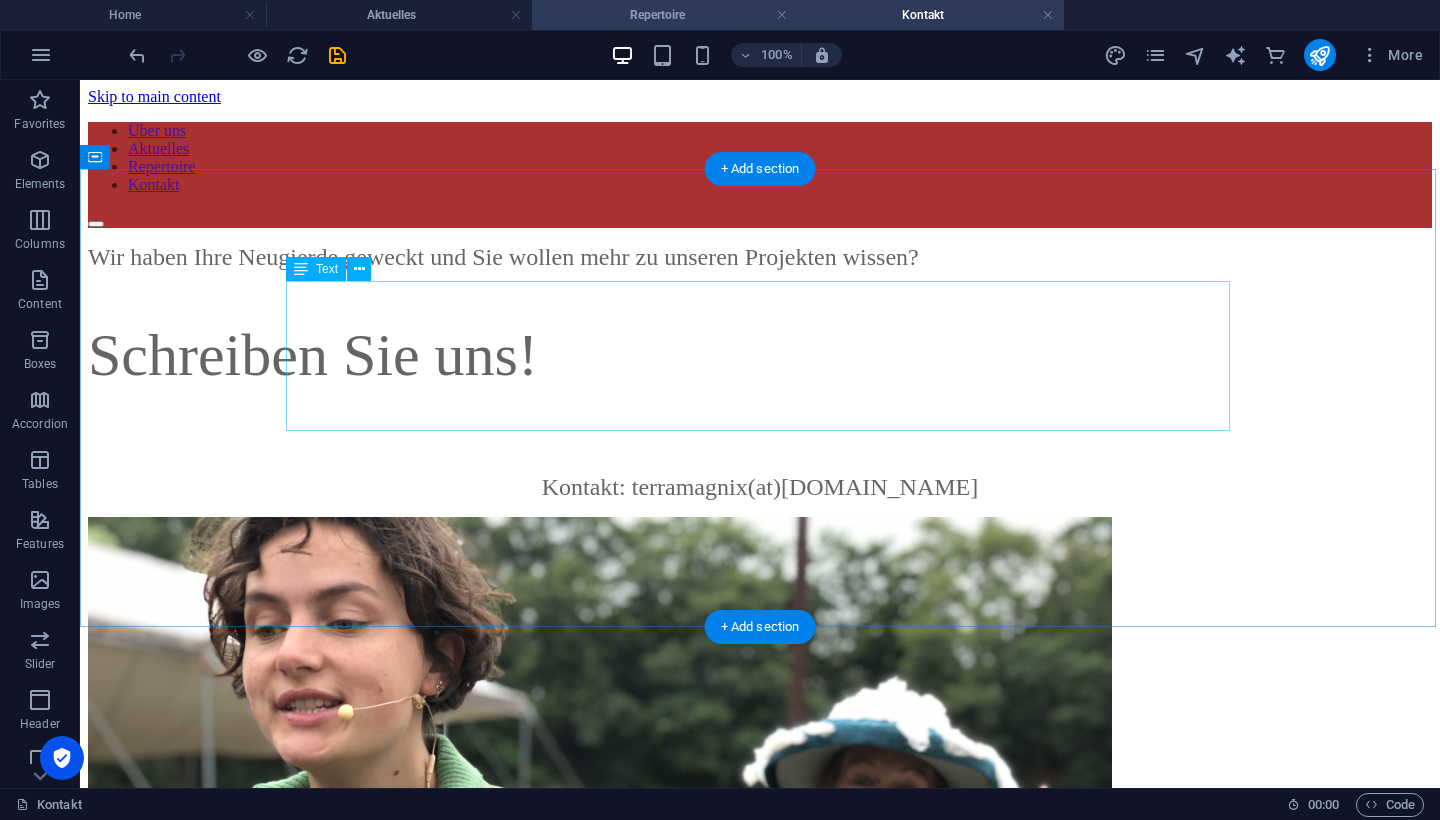 scroll, scrollTop: 0, scrollLeft: 0, axis: both 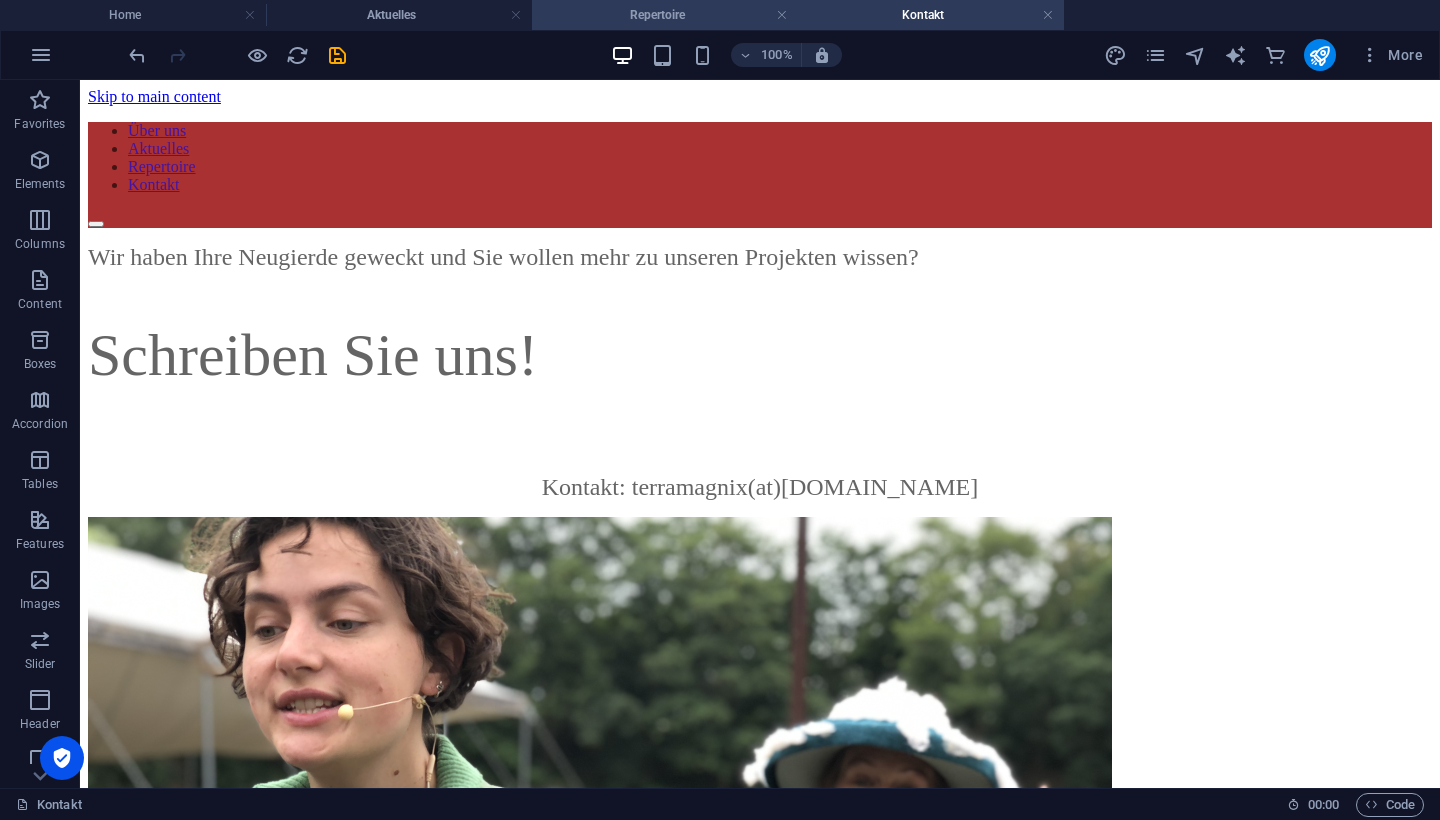 click on "Repertoire" at bounding box center [665, 15] 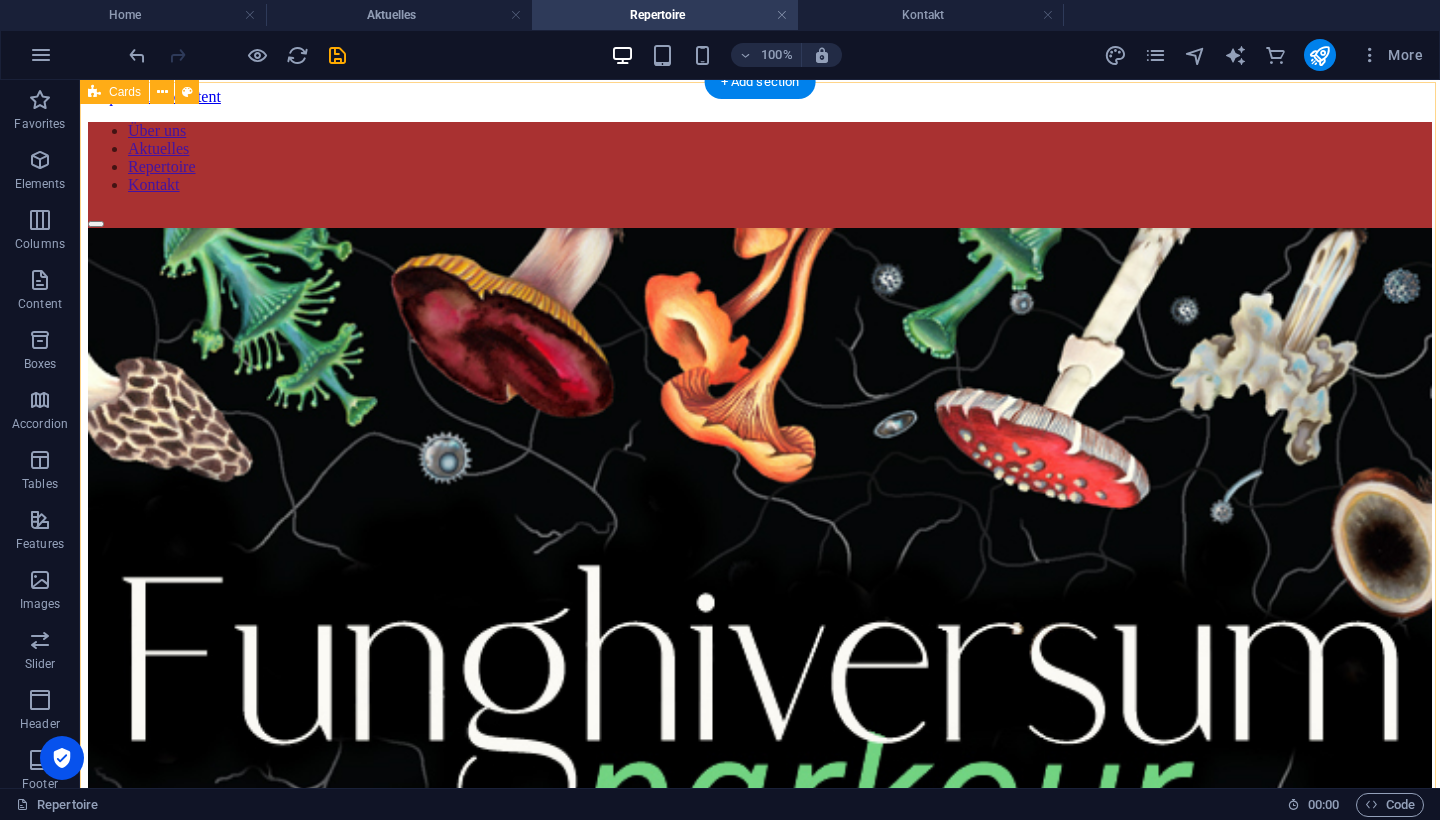scroll, scrollTop: 0, scrollLeft: 0, axis: both 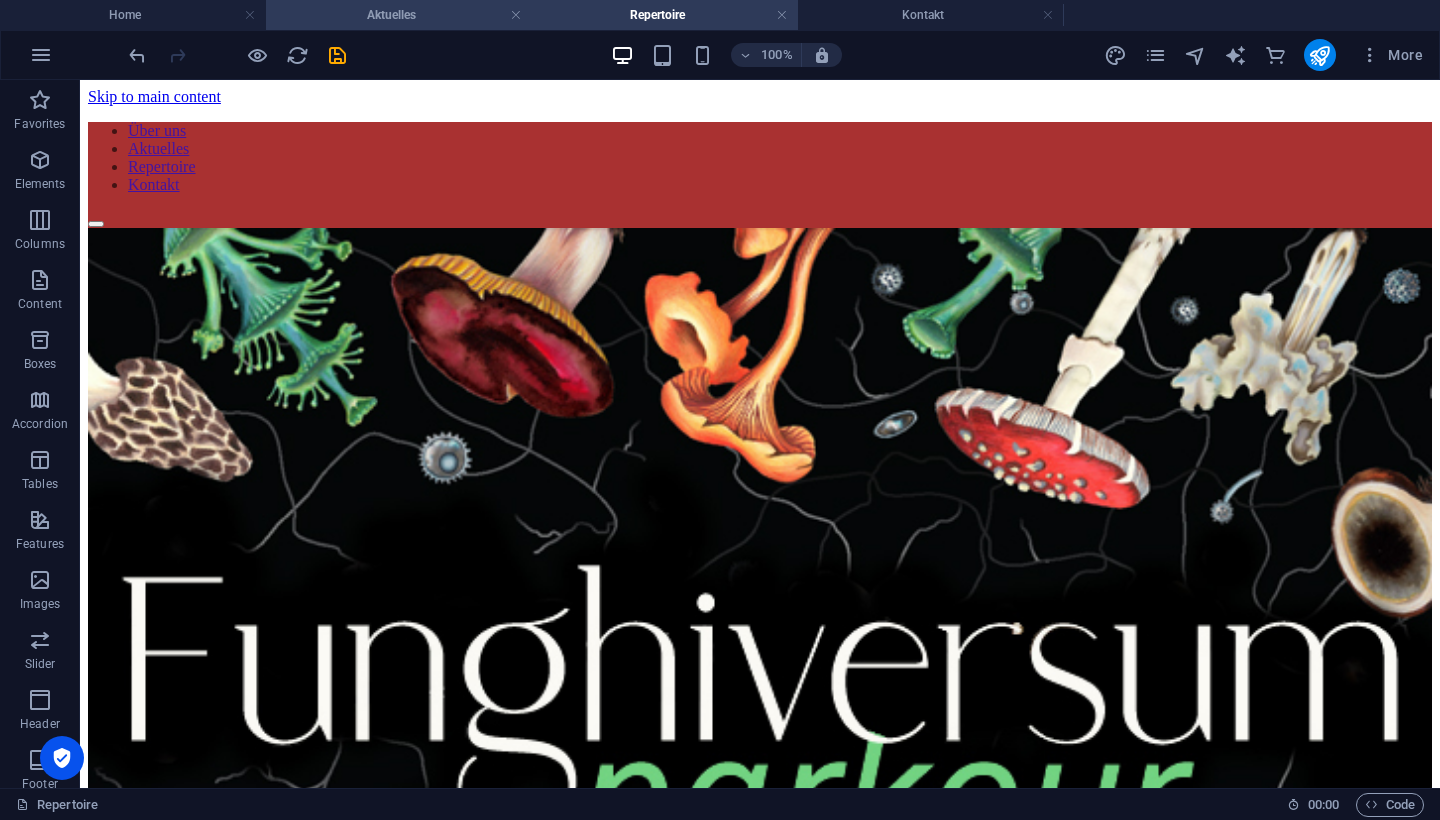 click on "Aktuelles" at bounding box center (399, 15) 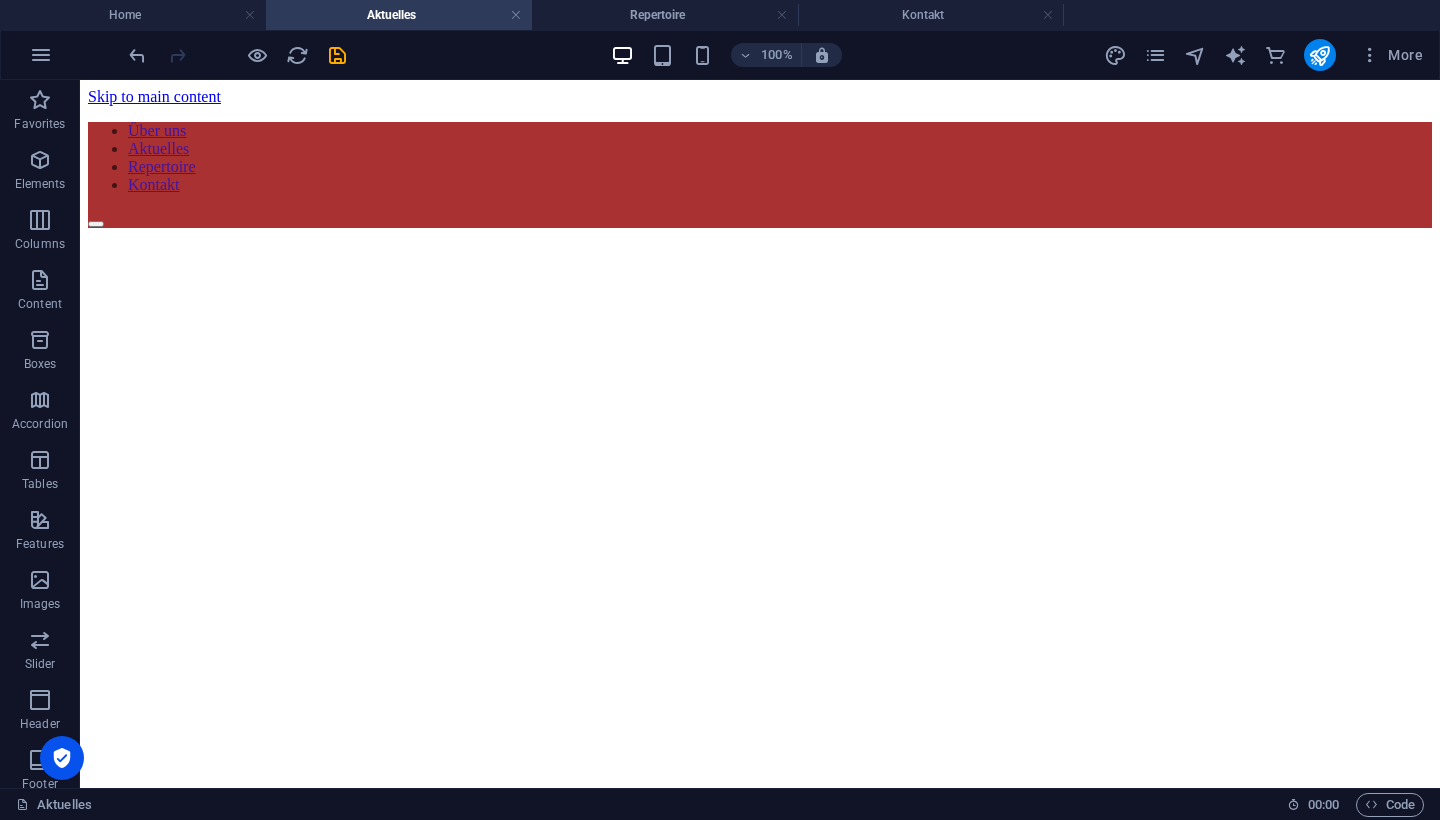 scroll, scrollTop: 0, scrollLeft: 0, axis: both 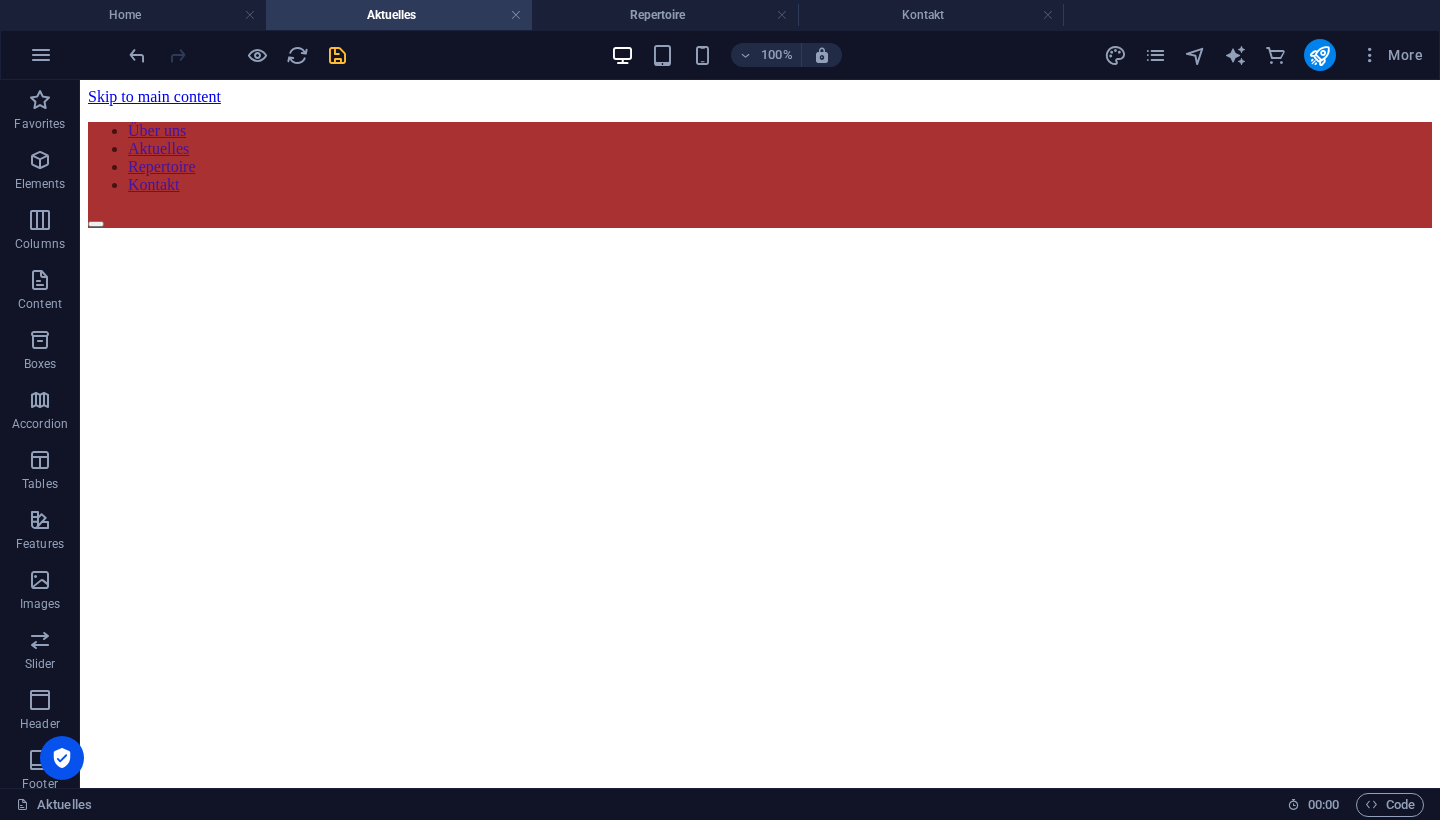 click at bounding box center (337, 55) 